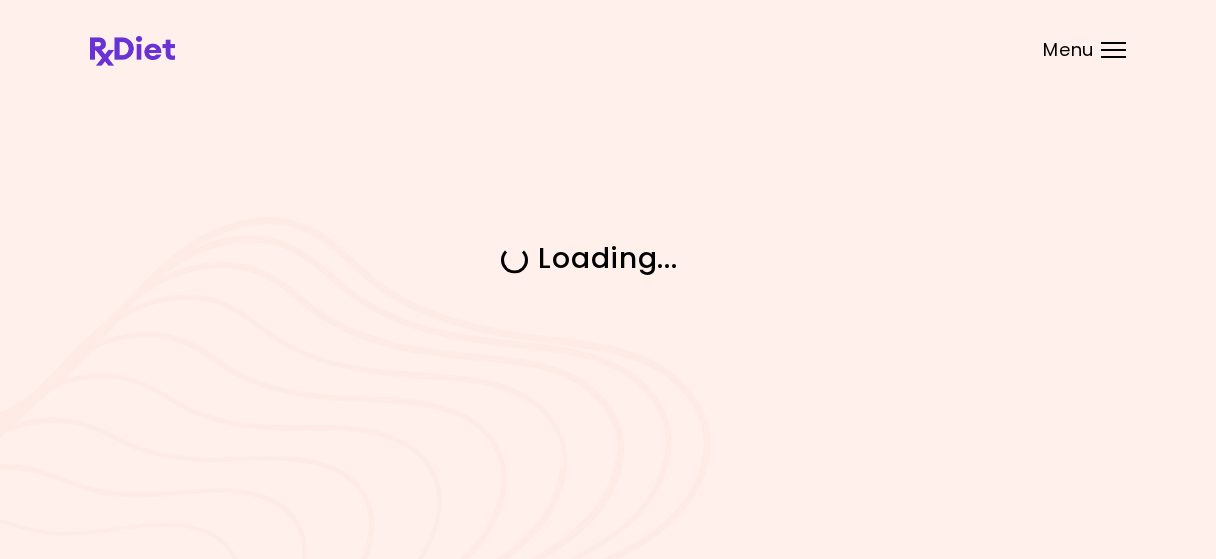 scroll, scrollTop: 0, scrollLeft: 0, axis: both 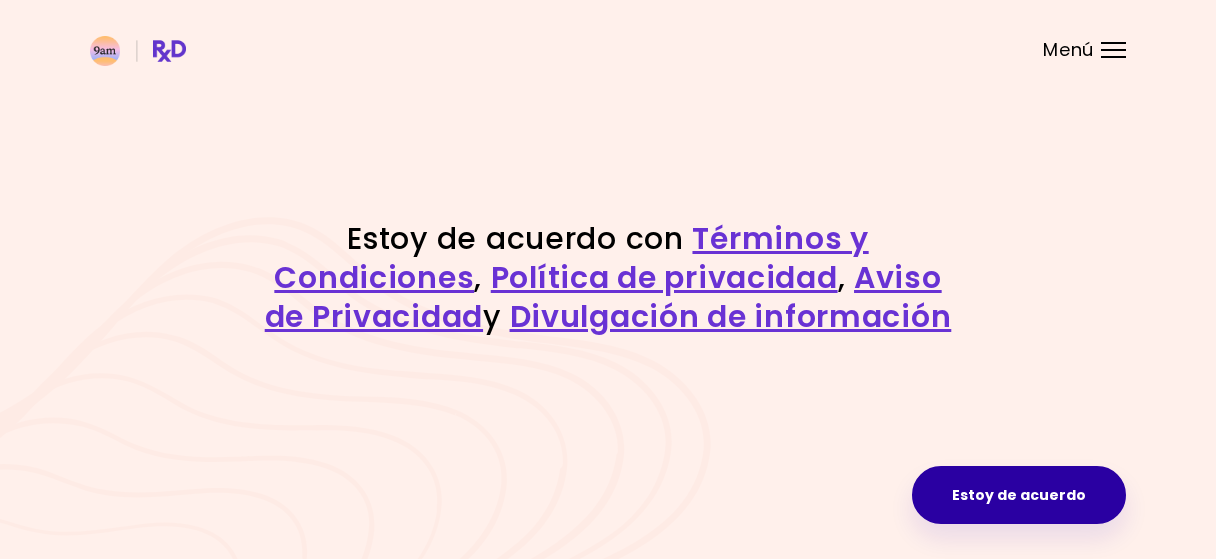 click on "Estoy de acuerdo" at bounding box center [1019, 495] 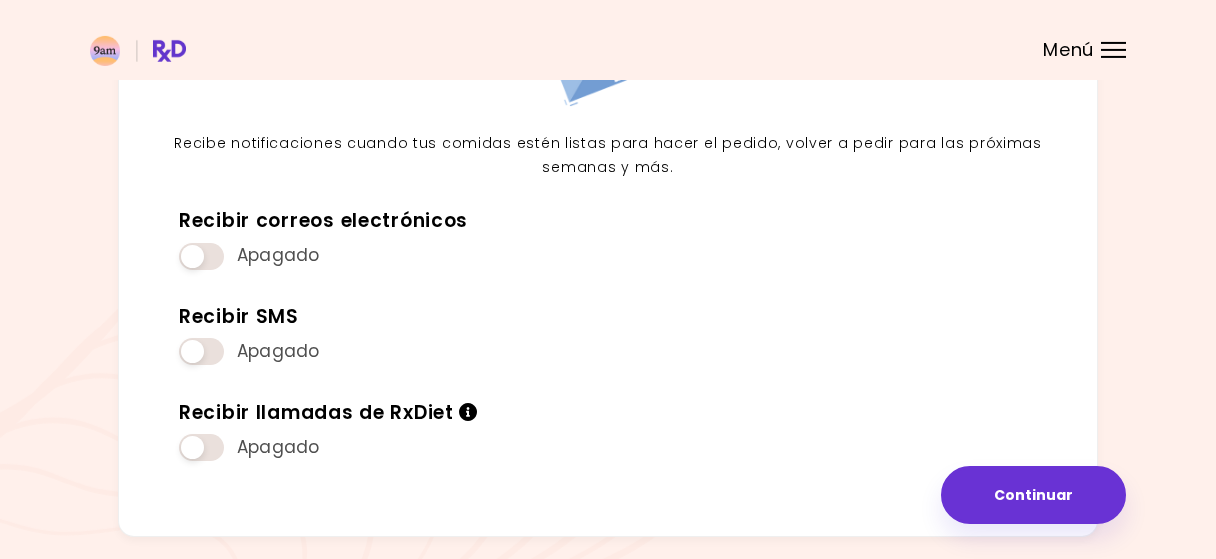 scroll, scrollTop: 218, scrollLeft: 0, axis: vertical 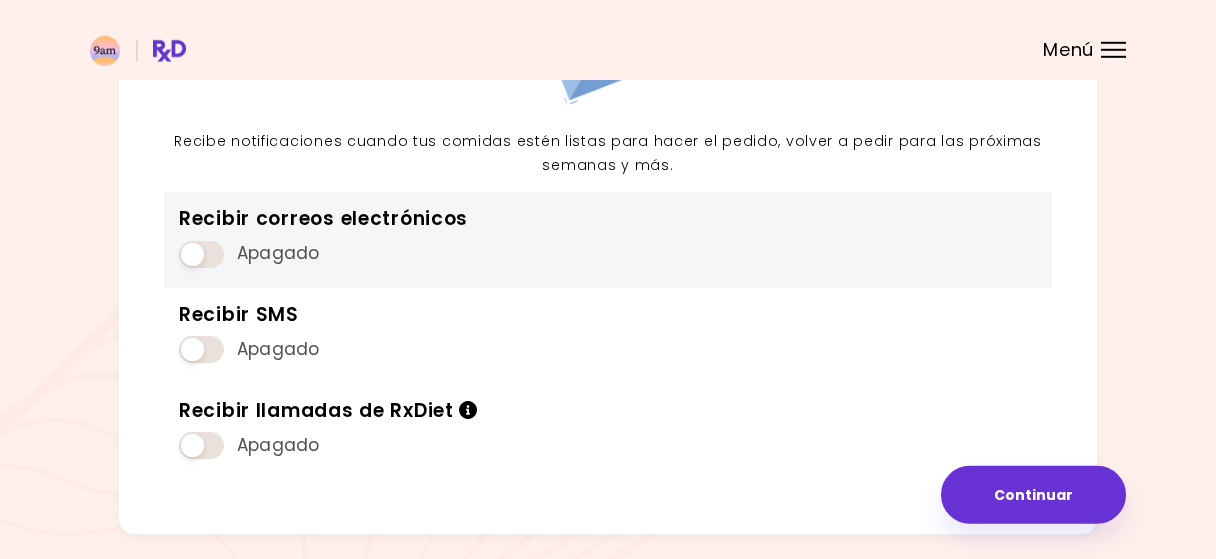 click at bounding box center [201, 254] 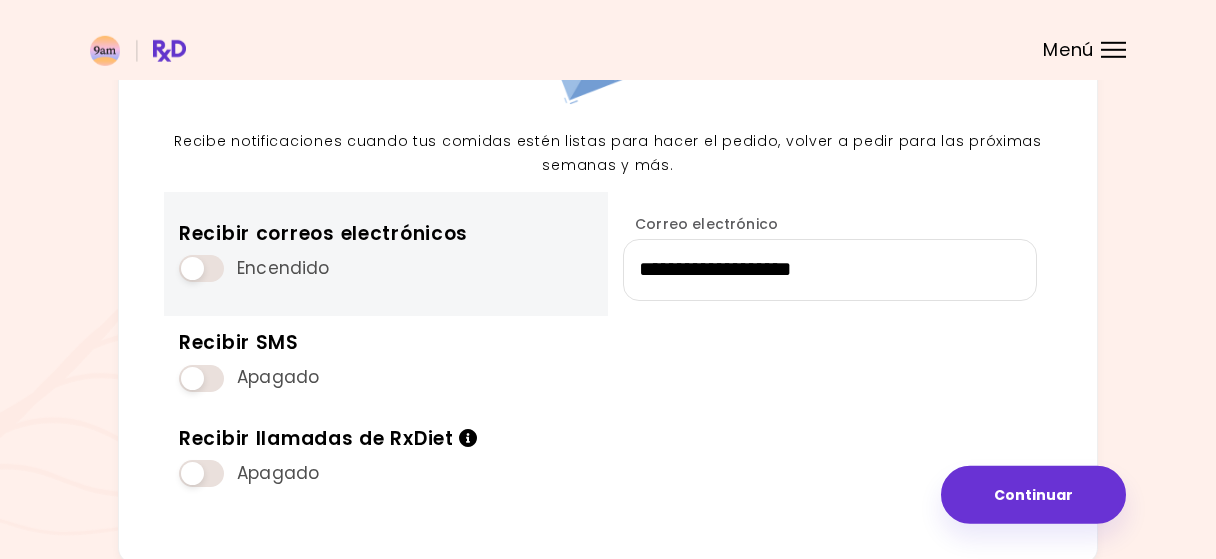 click at bounding box center (201, 268) 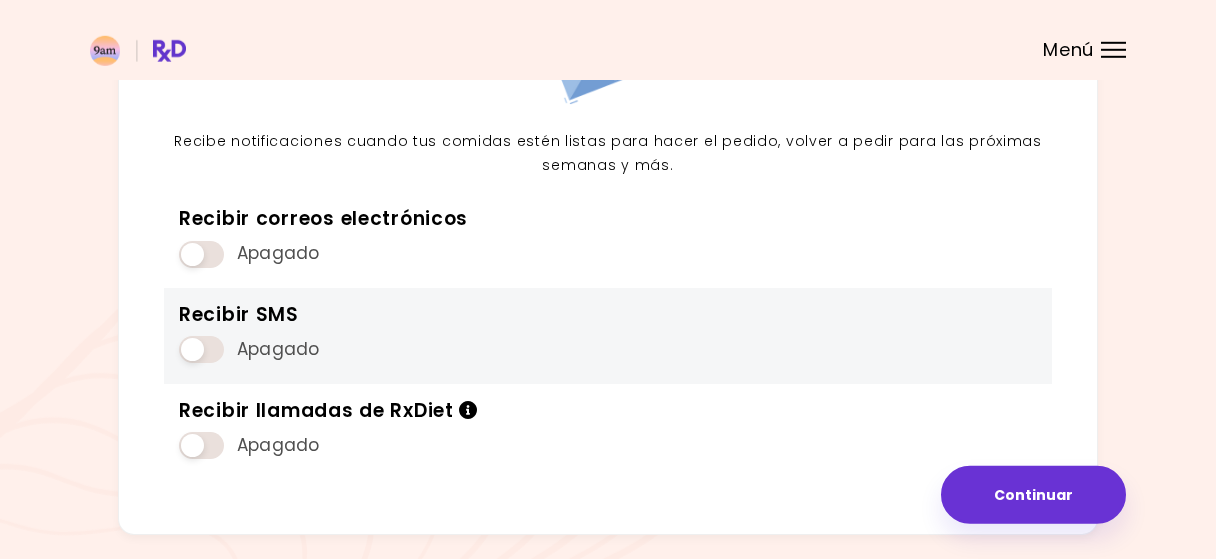 click at bounding box center [201, 349] 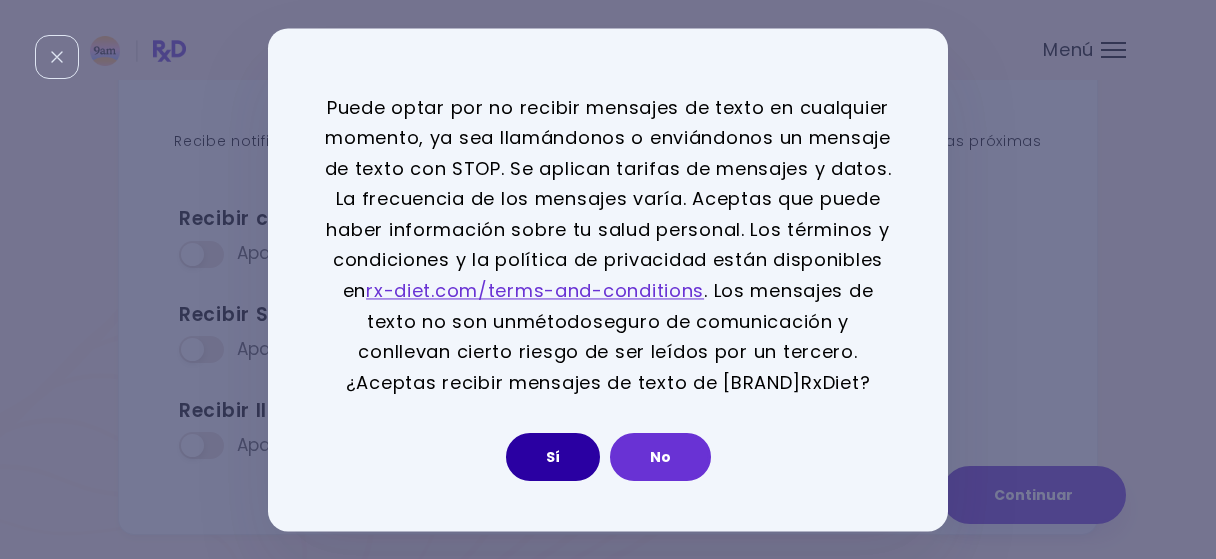 click on "Sí" at bounding box center [553, 458] 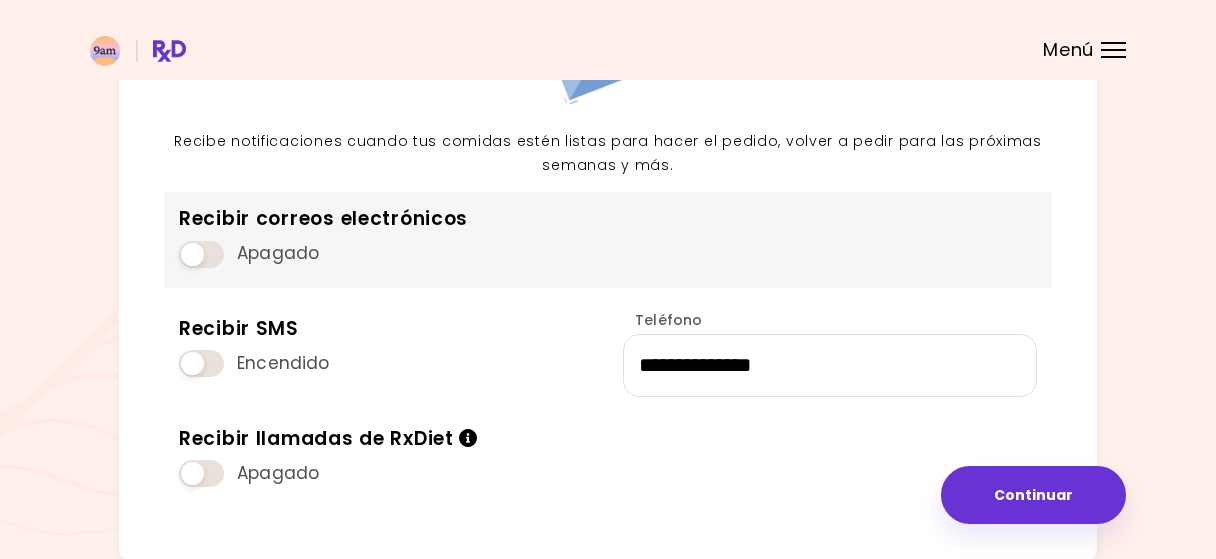 click at bounding box center [201, 254] 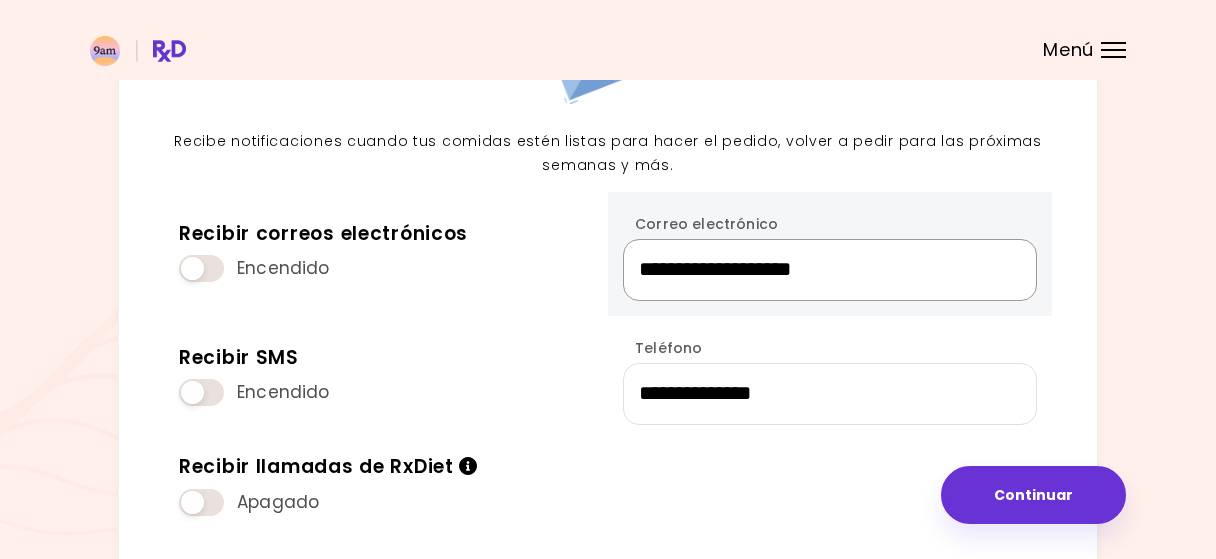 drag, startPoint x: 913, startPoint y: 255, endPoint x: 537, endPoint y: 227, distance: 377.0411 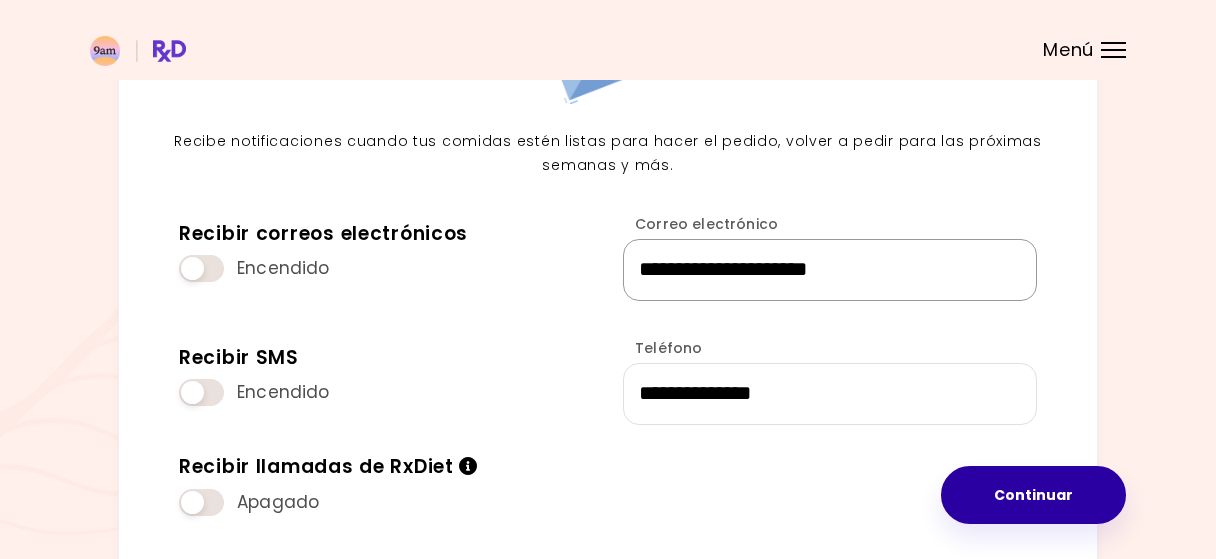 type on "**********" 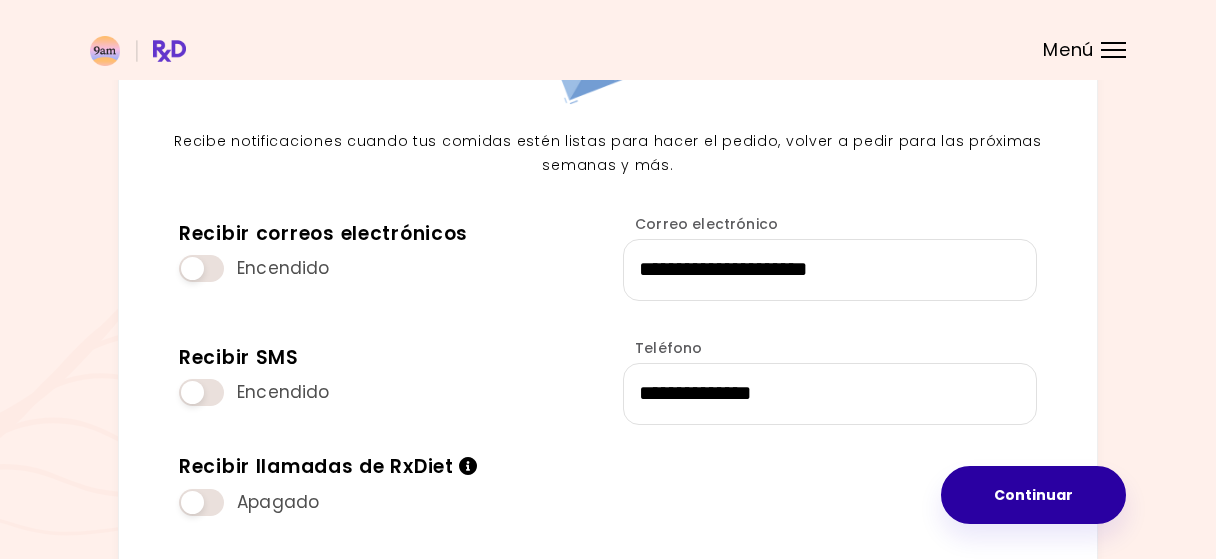 click on "Continuar" at bounding box center [1033, 495] 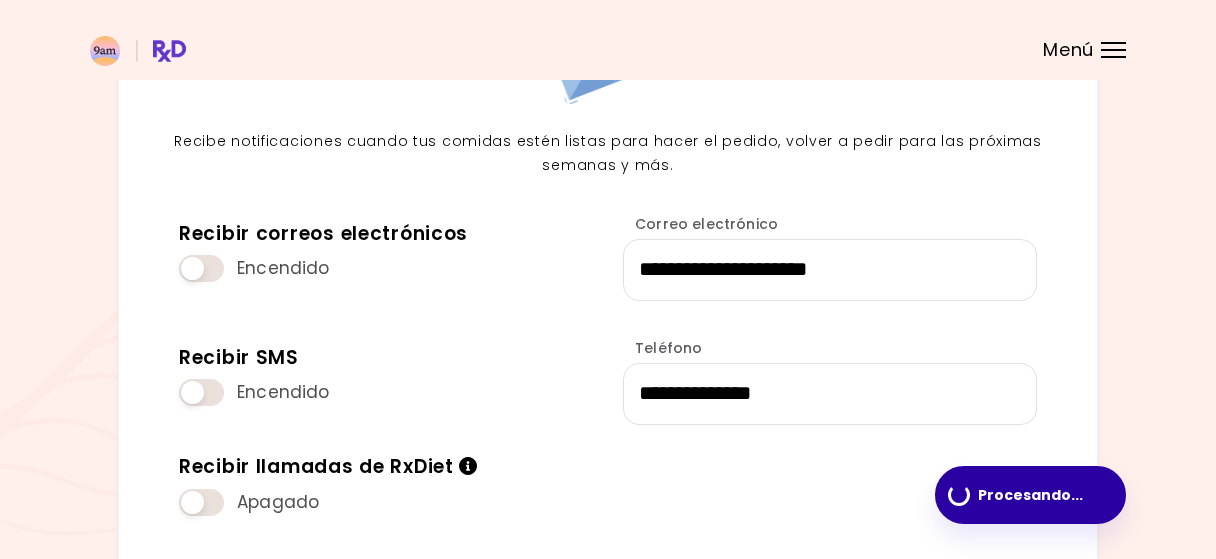 scroll, scrollTop: 0, scrollLeft: 0, axis: both 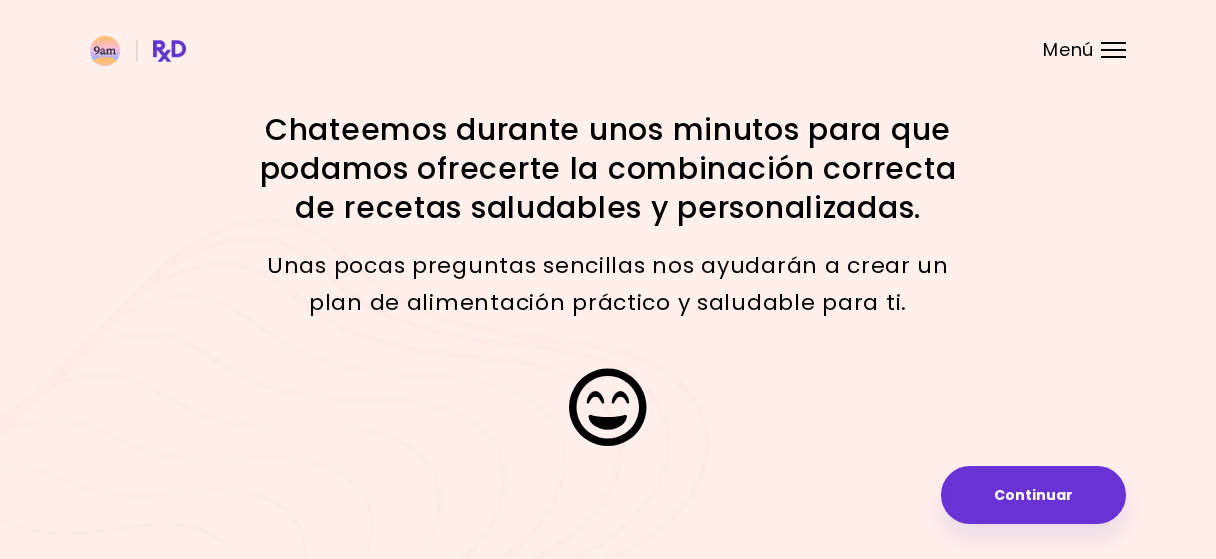click on "Continuar" at bounding box center [1033, 495] 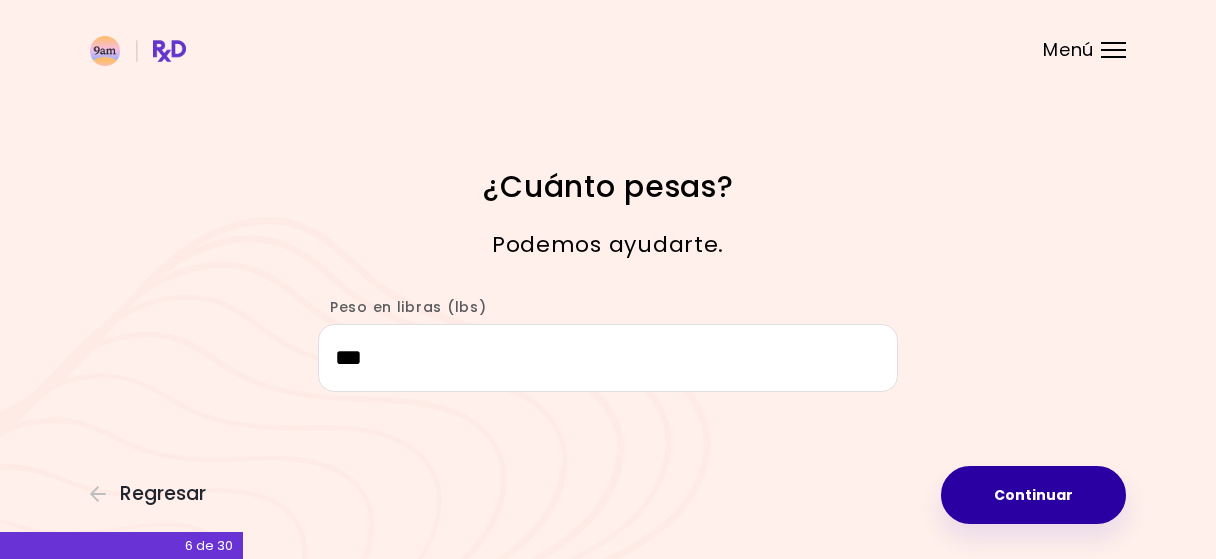click on "Continuar" at bounding box center (1033, 495) 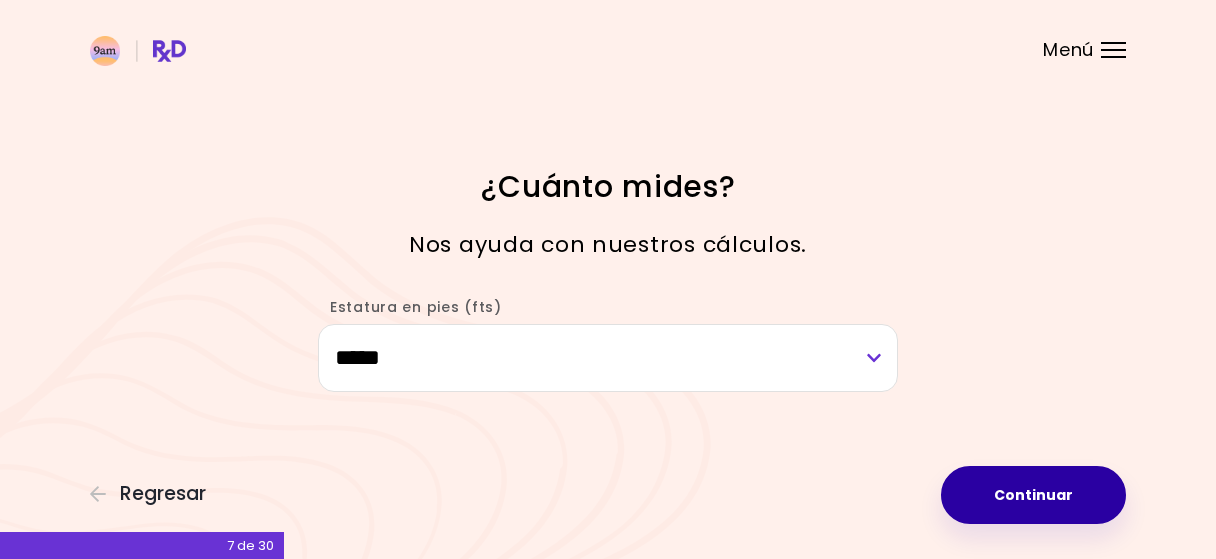 click on "Continuar" at bounding box center (1033, 495) 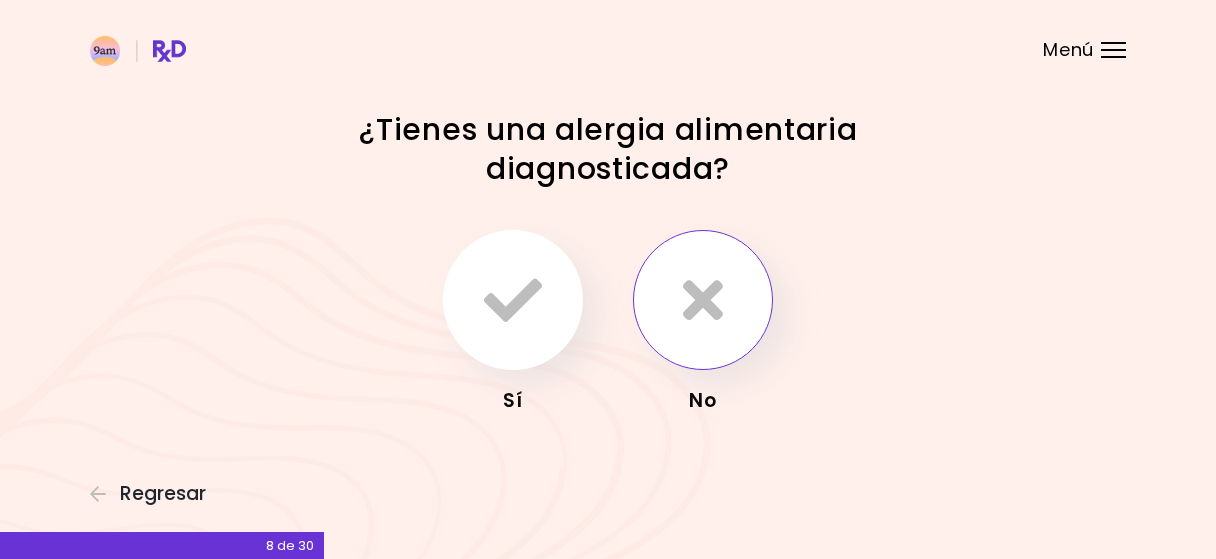 click at bounding box center (703, 300) 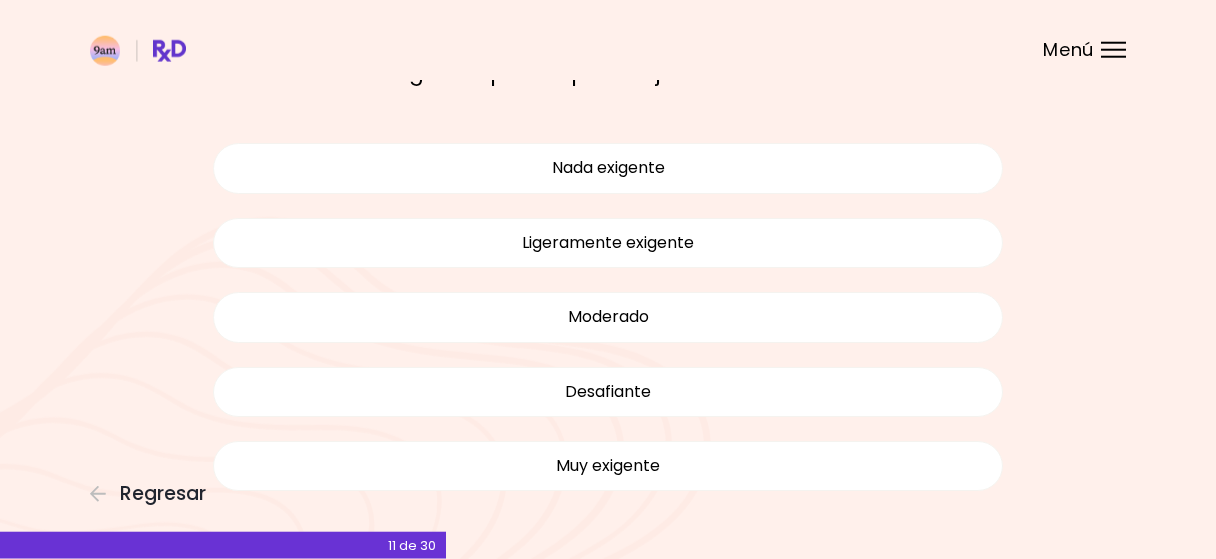 scroll, scrollTop: 117, scrollLeft: 0, axis: vertical 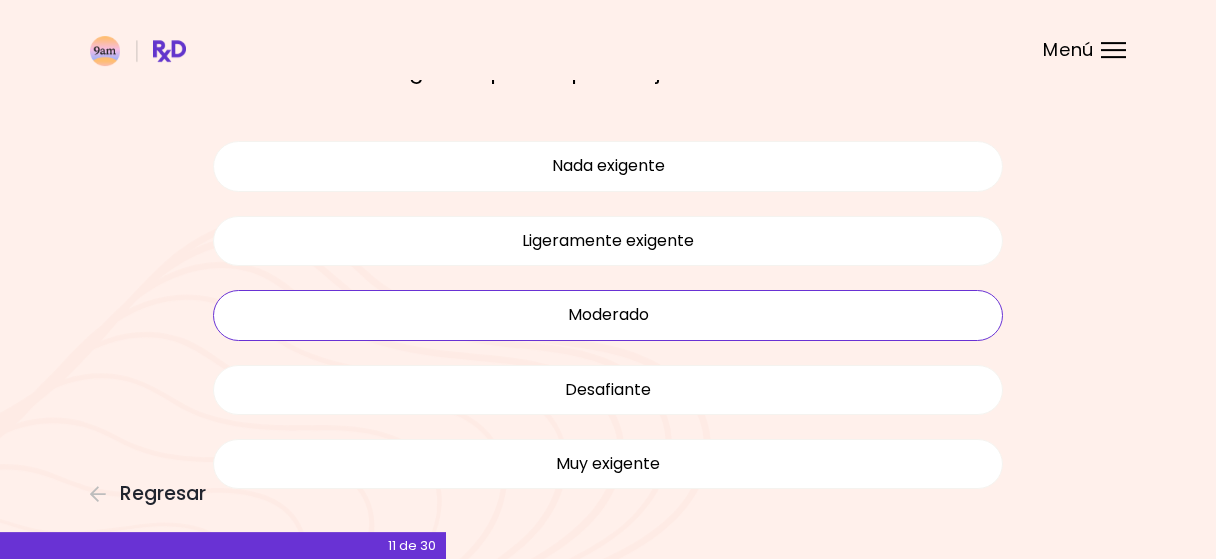 click on "Moderado" at bounding box center [608, 315] 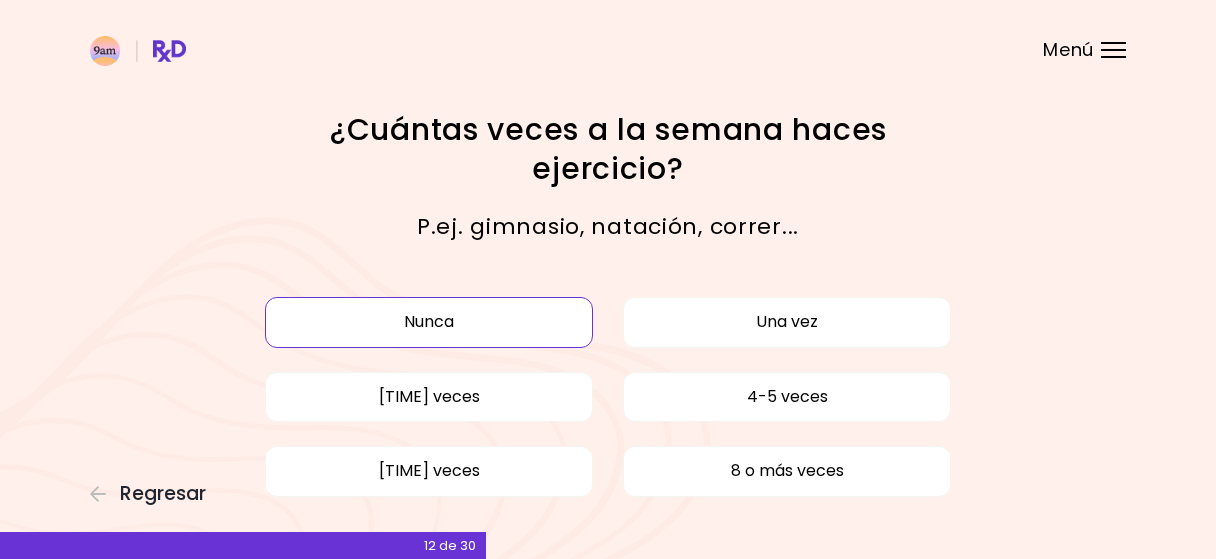 click on "Nunca" at bounding box center [429, 322] 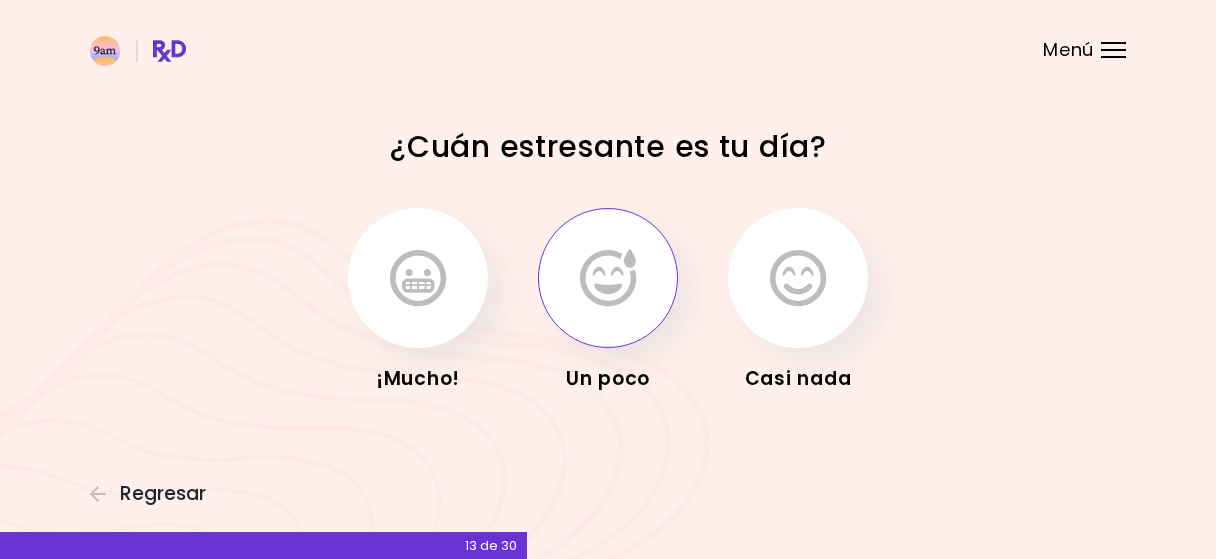 click at bounding box center (608, 278) 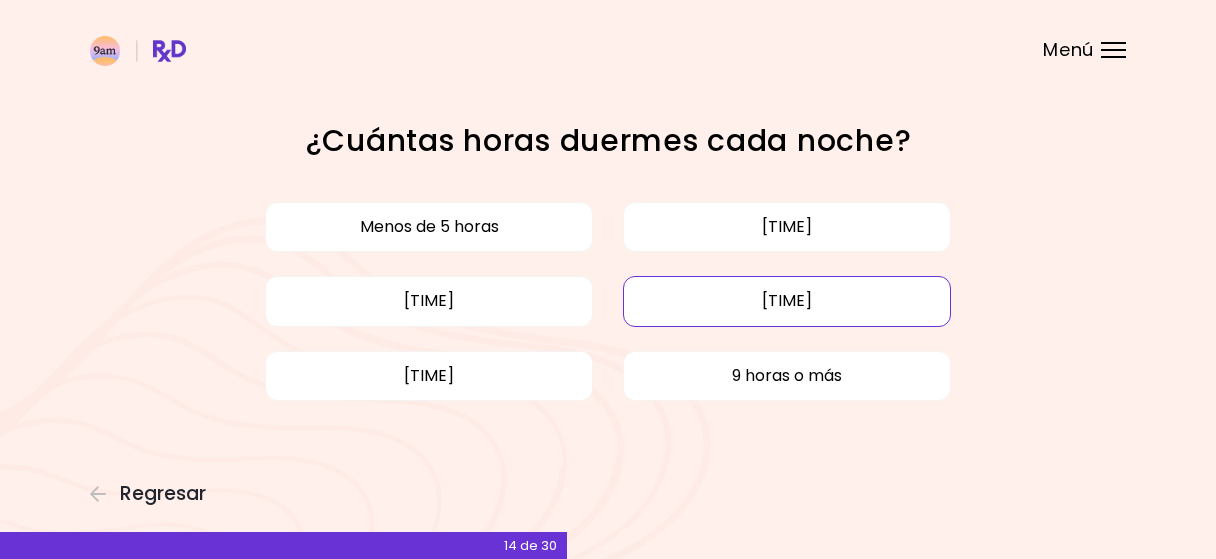 click on "[TIME]" at bounding box center (787, 301) 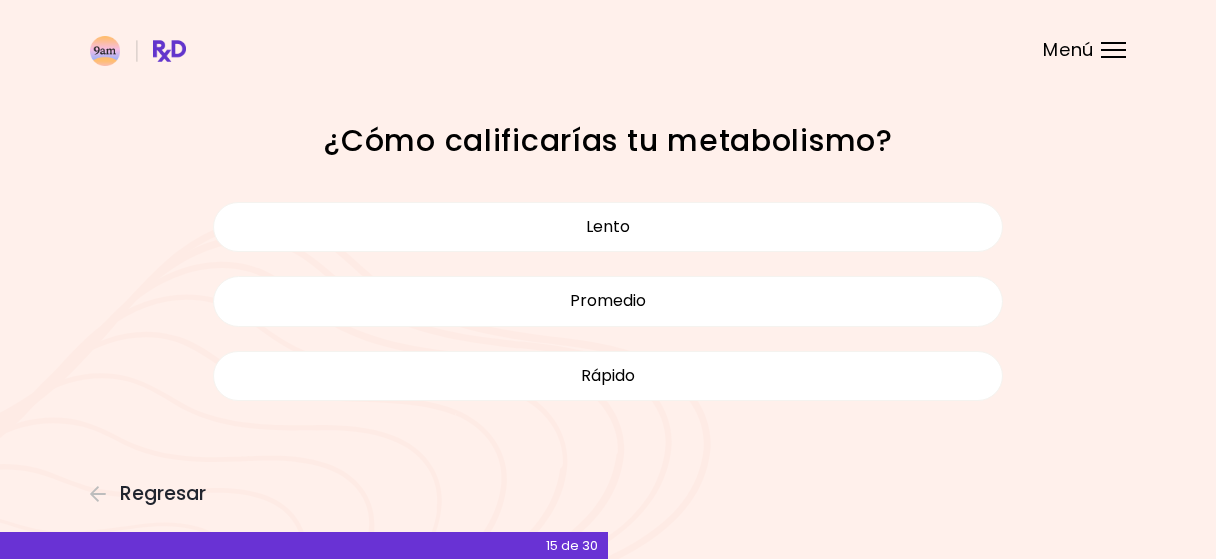 click on "Promedio" at bounding box center [608, 301] 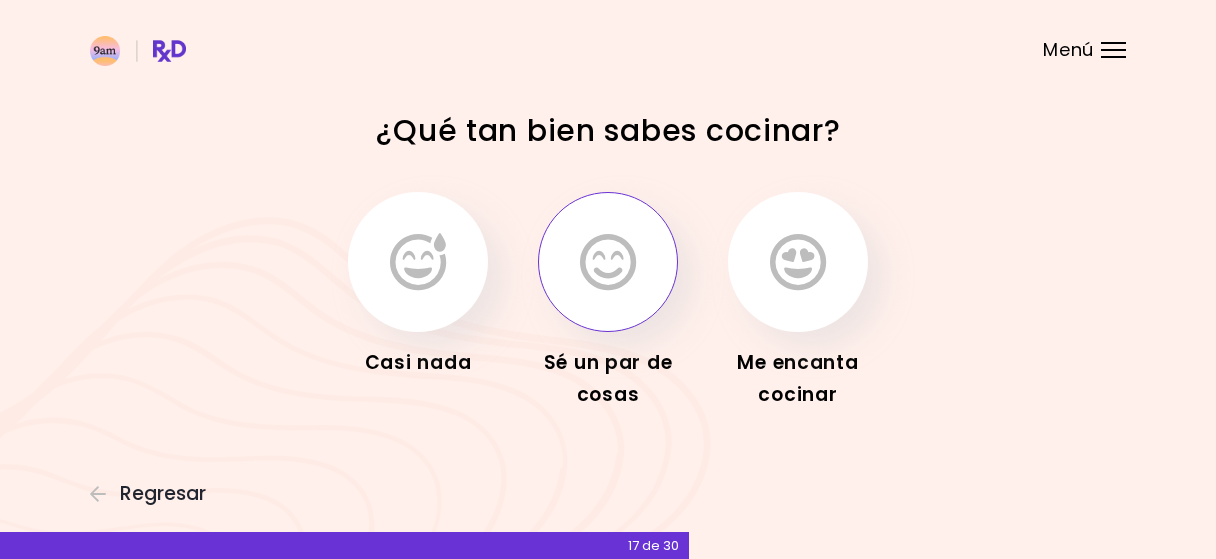click at bounding box center (608, 262) 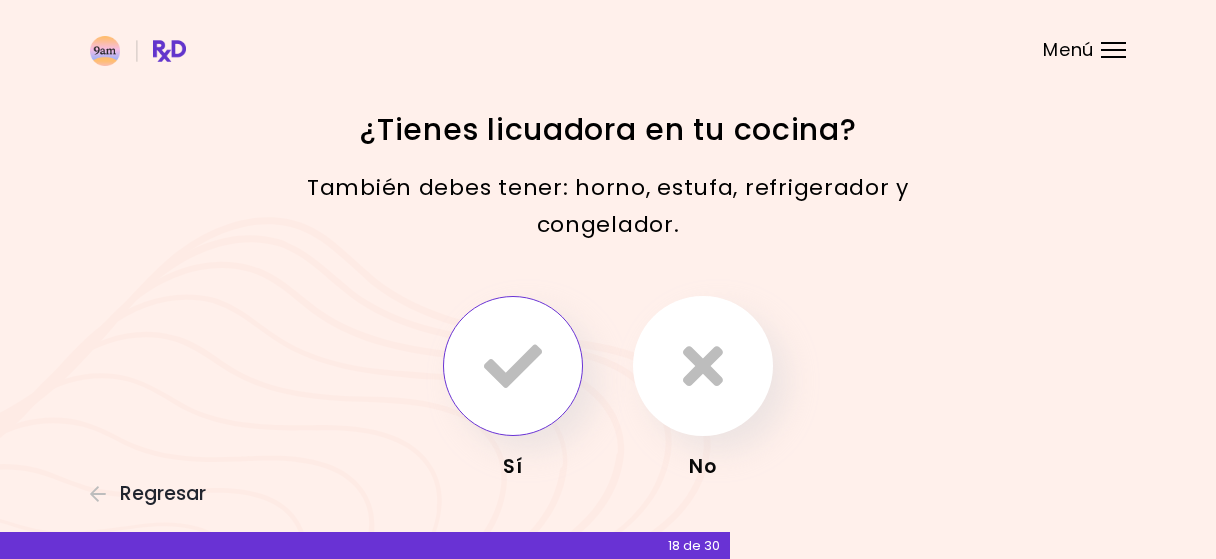 click at bounding box center (513, 366) 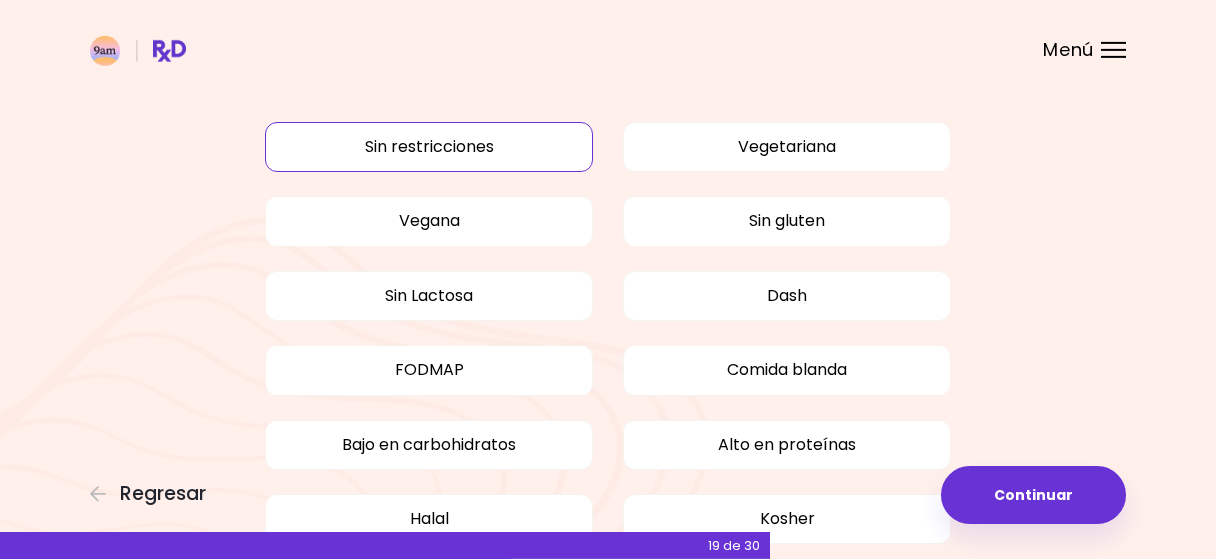 scroll, scrollTop: 78, scrollLeft: 0, axis: vertical 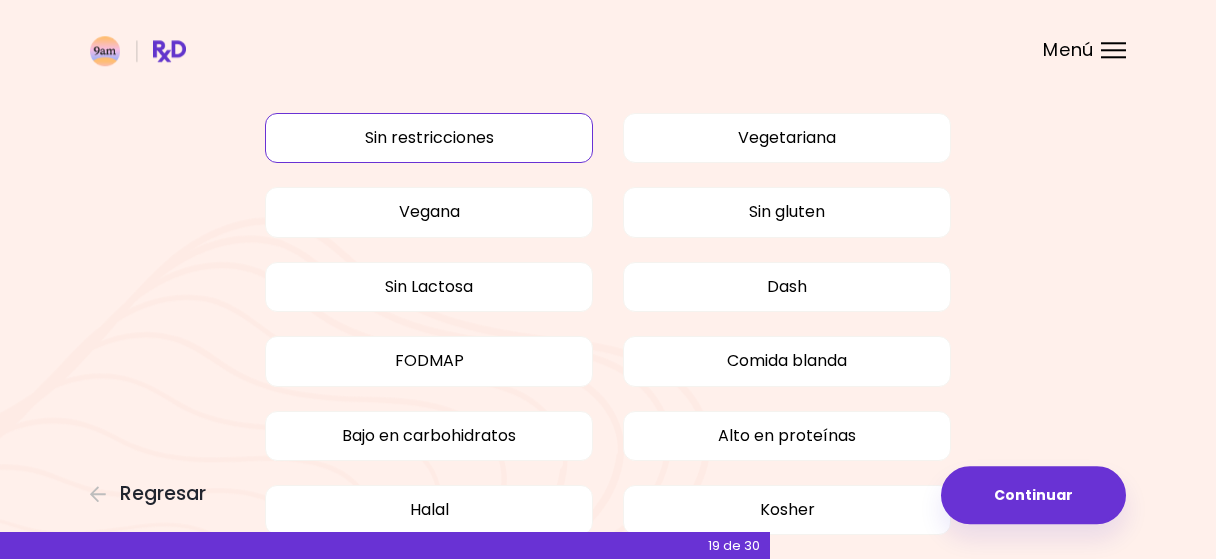 click on "Sin restricciones" at bounding box center (429, 138) 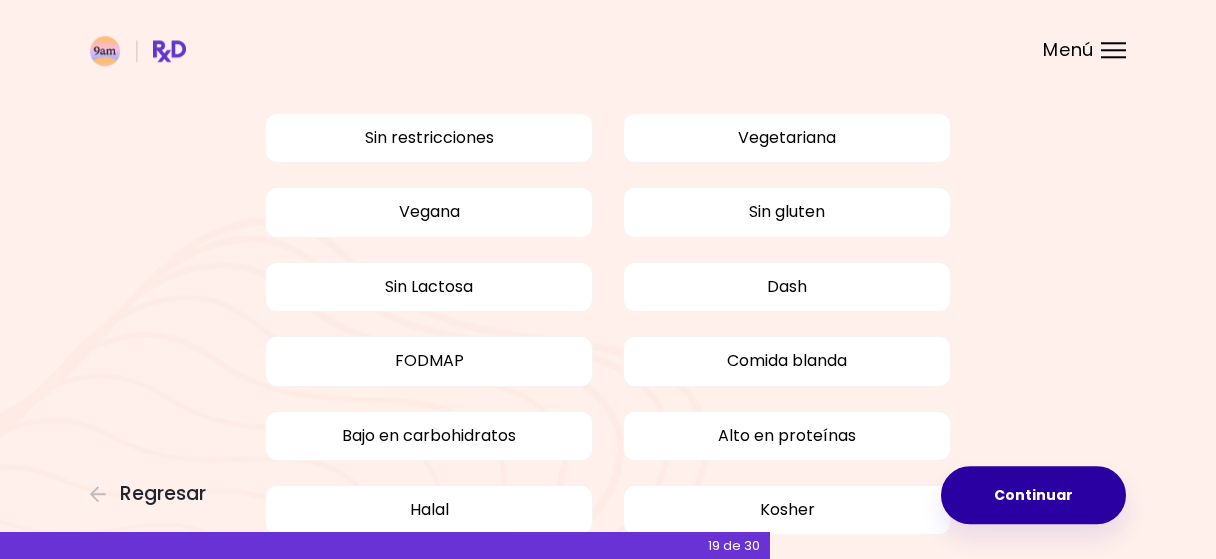 click on "Continuar" at bounding box center [1033, 495] 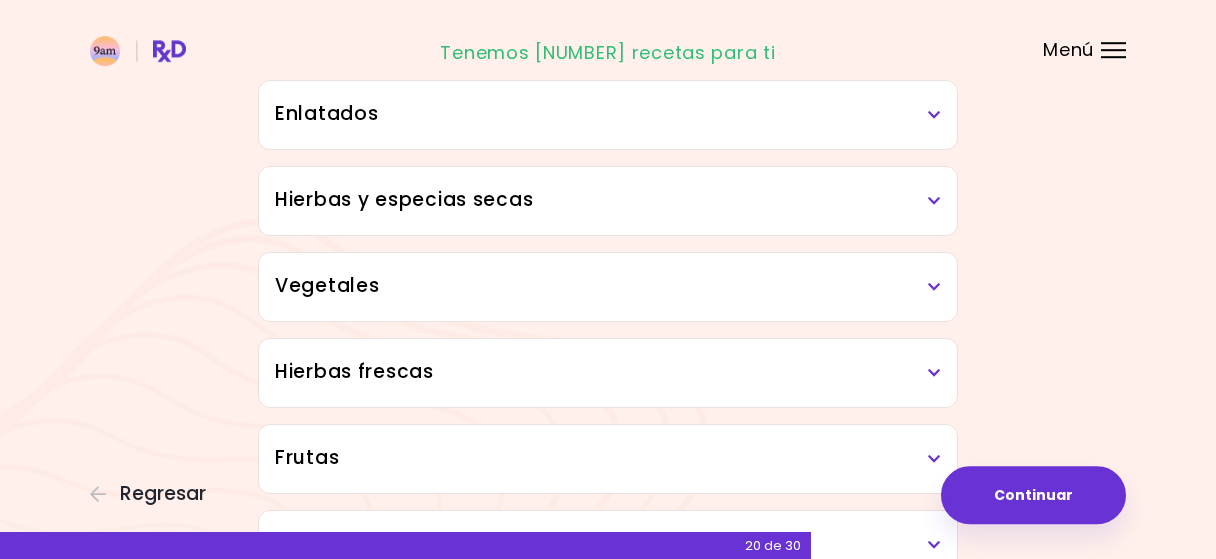 scroll, scrollTop: 164, scrollLeft: 0, axis: vertical 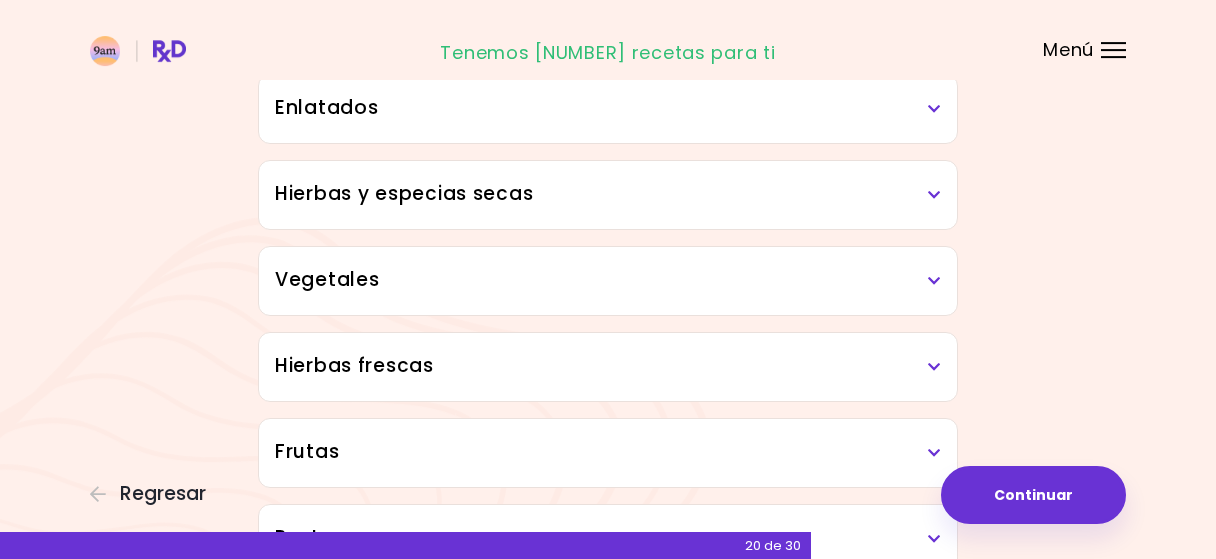 click at bounding box center [934, 281] 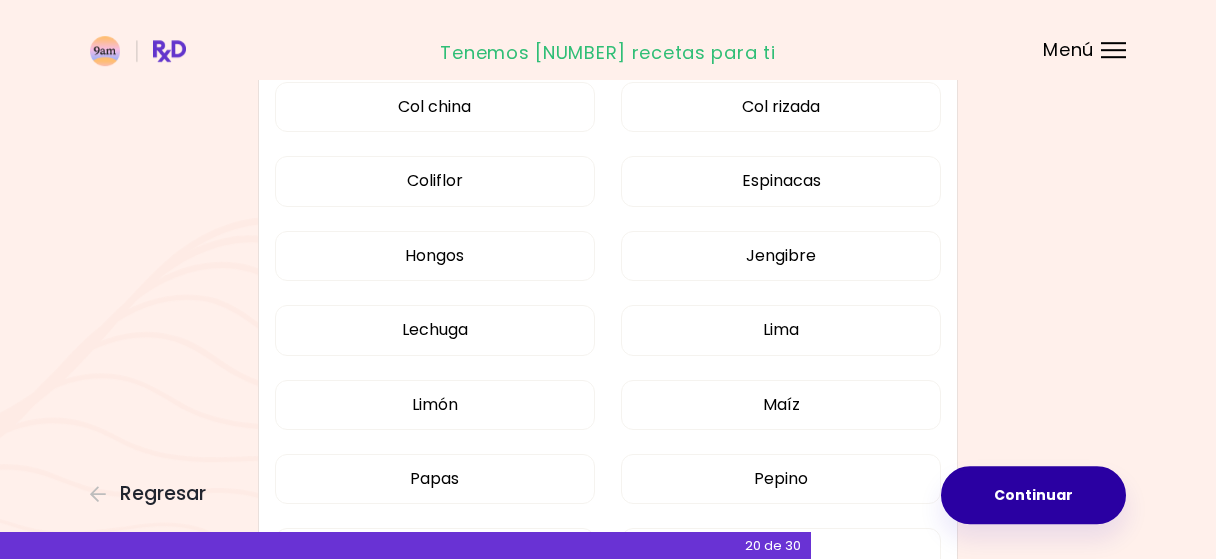 scroll, scrollTop: 782, scrollLeft: 0, axis: vertical 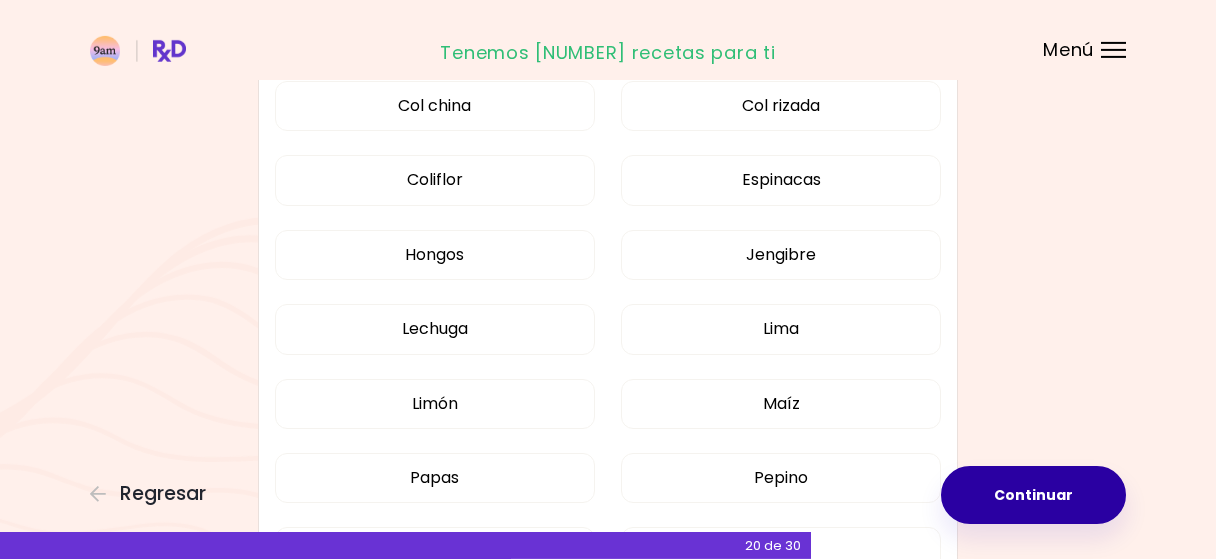 click on "Continuar" at bounding box center [1033, 495] 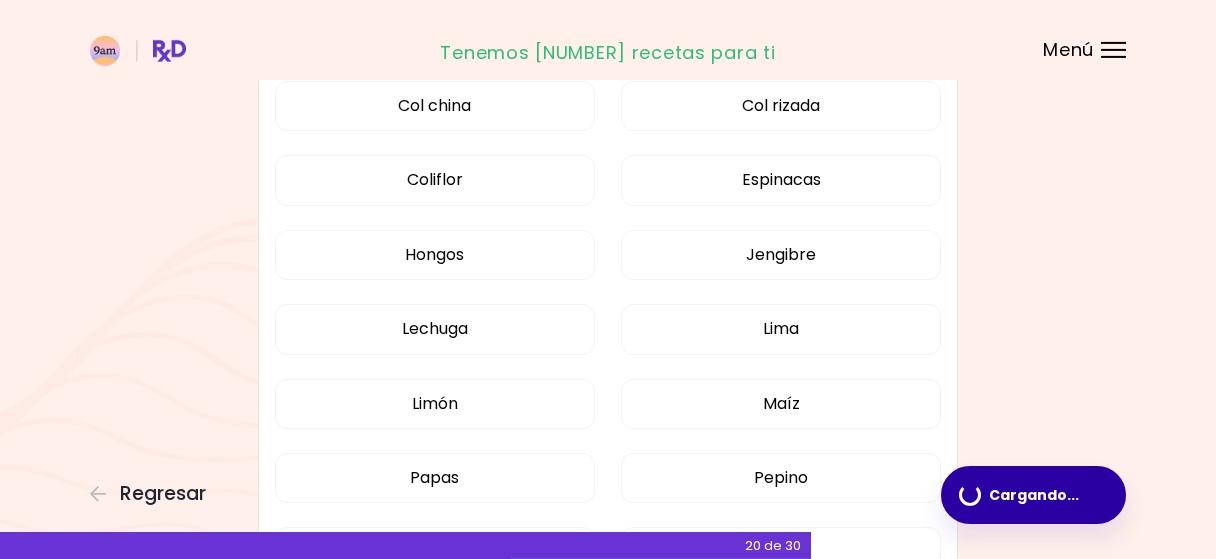 scroll, scrollTop: 0, scrollLeft: 0, axis: both 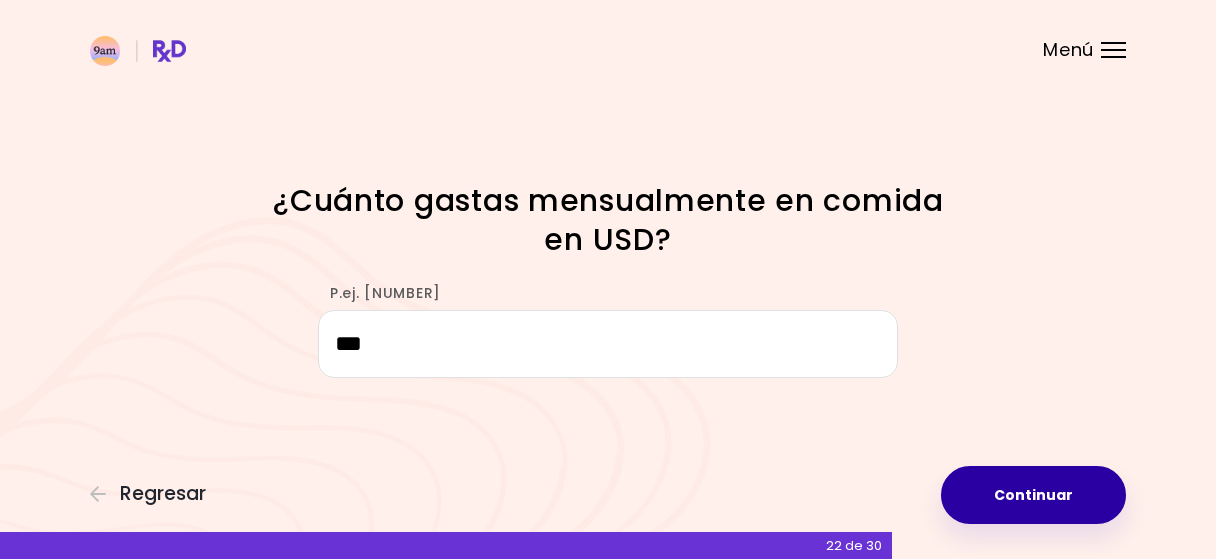 type on "***" 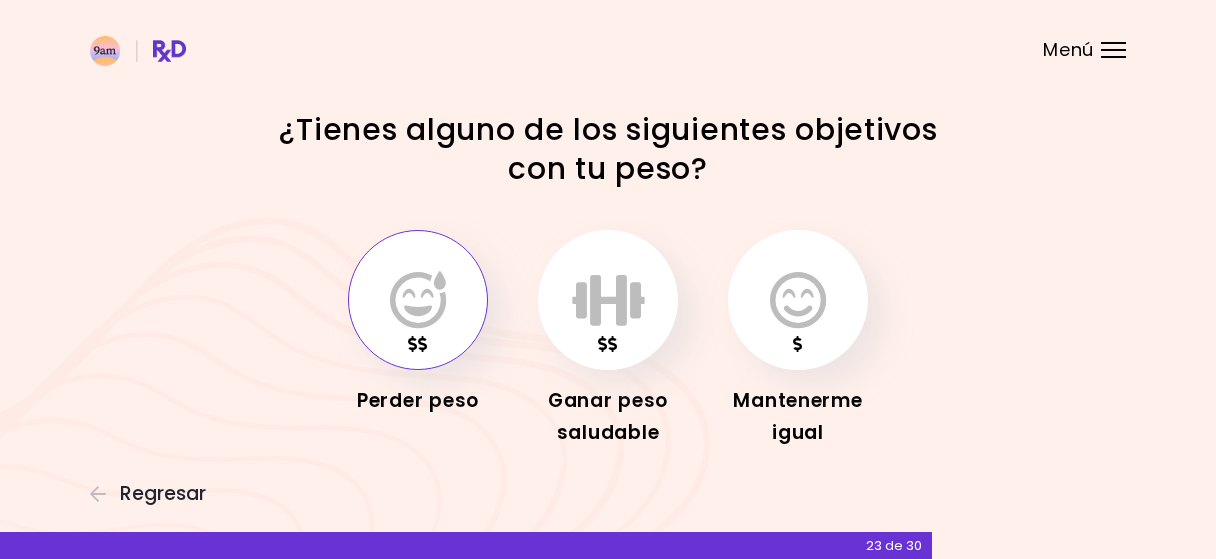 click at bounding box center [418, 300] 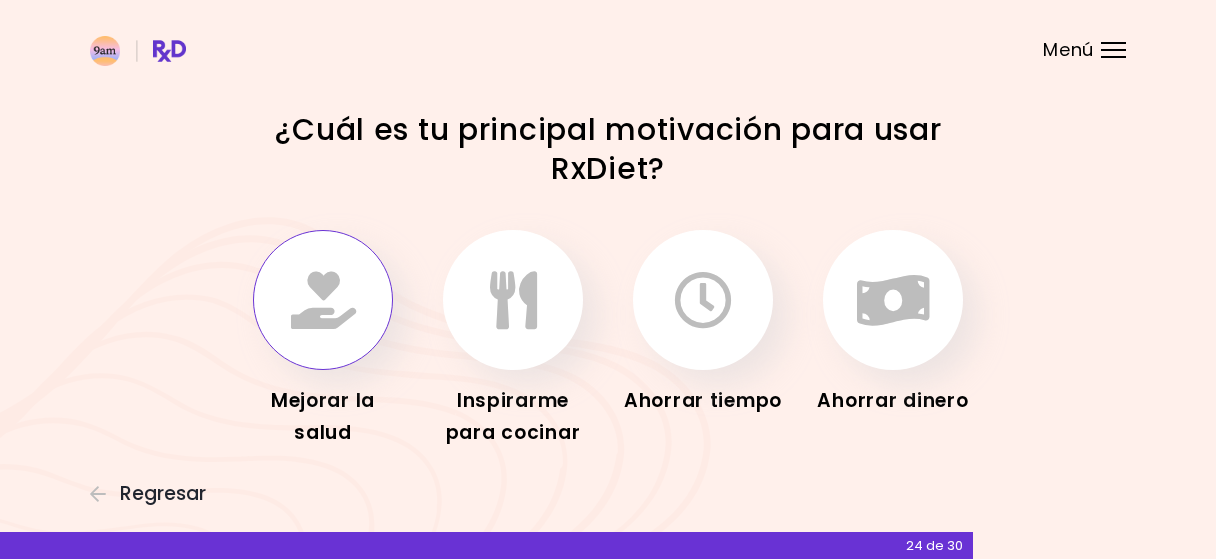 click at bounding box center (323, 300) 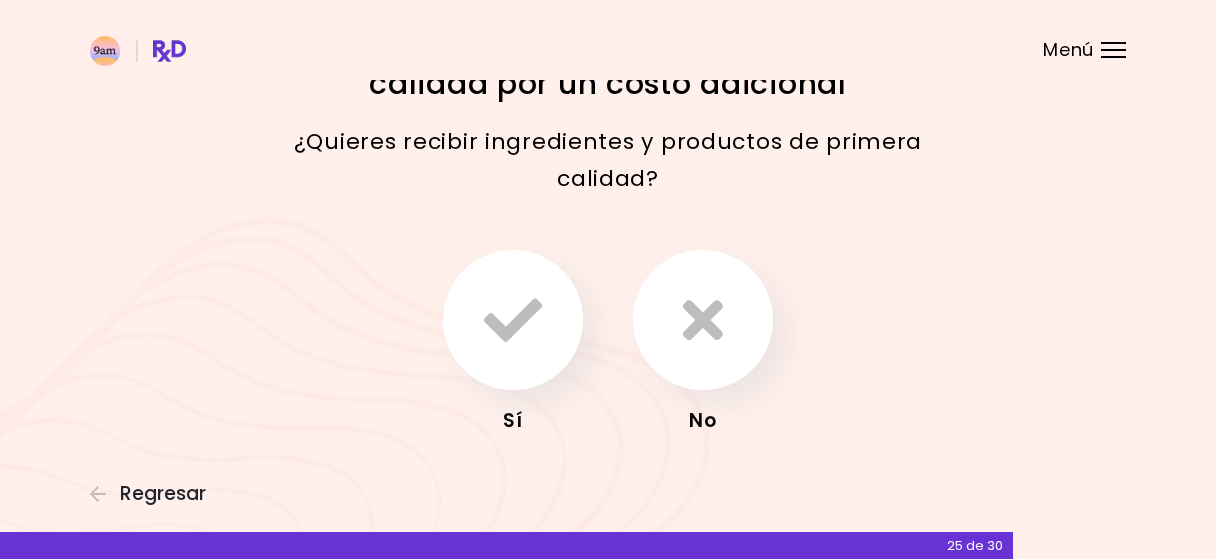 scroll, scrollTop: 110, scrollLeft: 0, axis: vertical 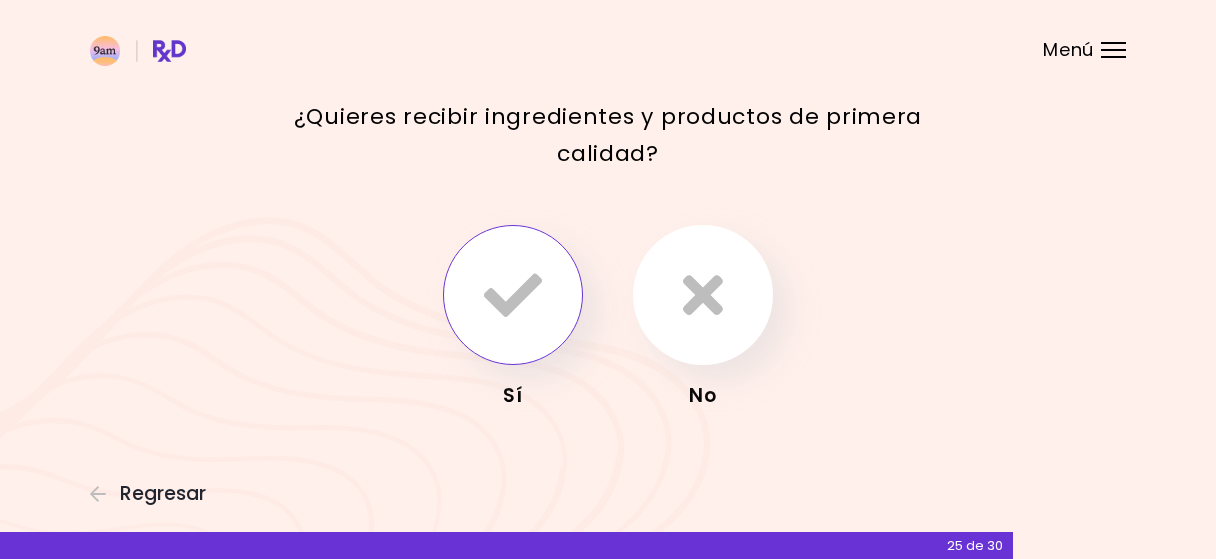 click at bounding box center (513, 295) 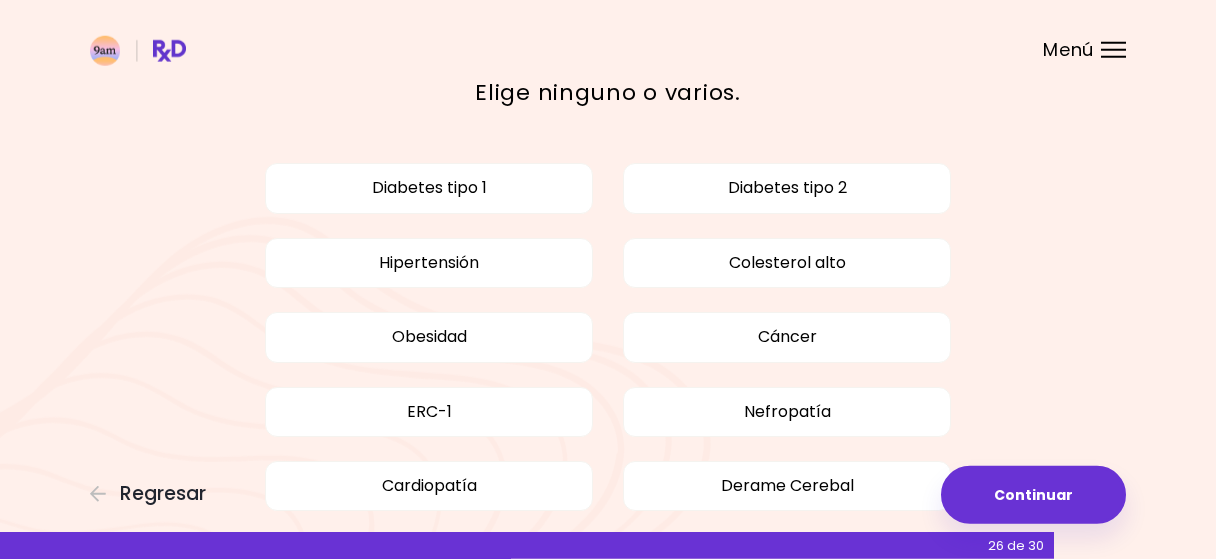 scroll, scrollTop: 168, scrollLeft: 0, axis: vertical 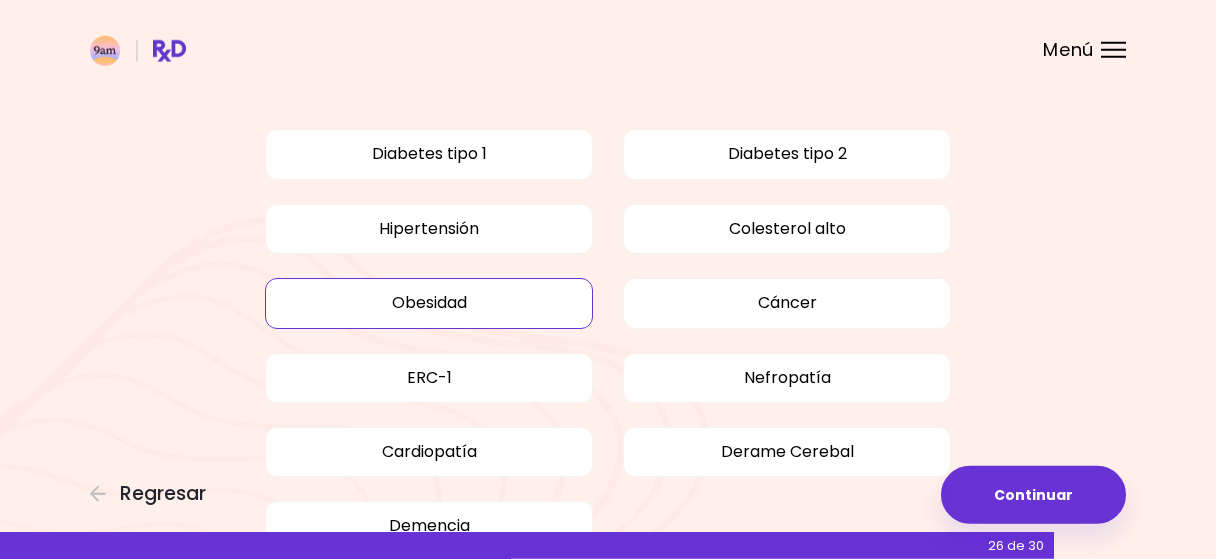 click on "Obesidad" at bounding box center [429, 303] 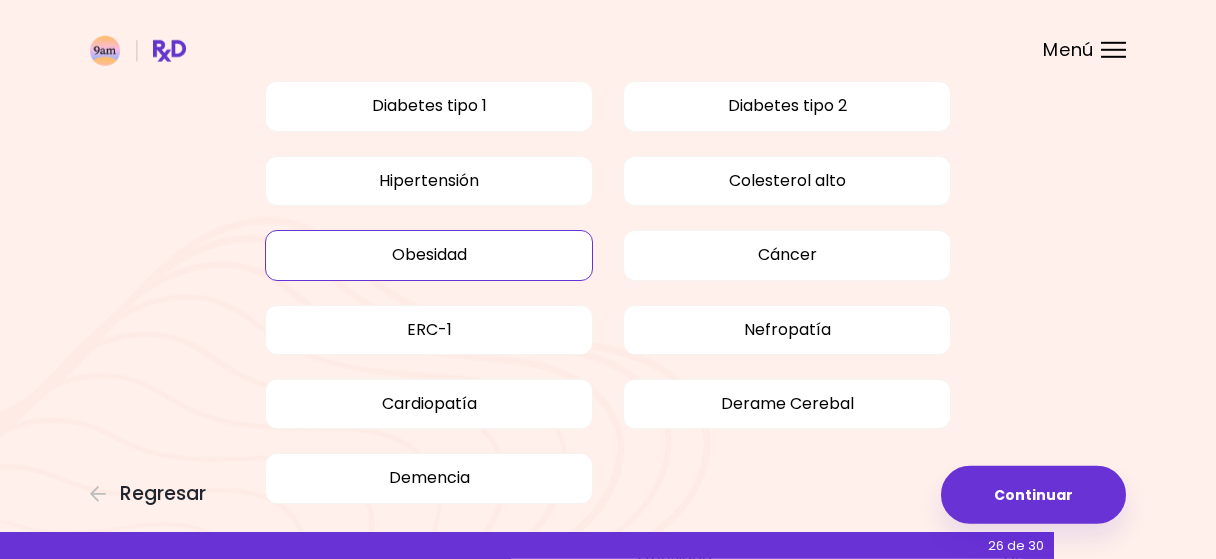 scroll, scrollTop: 217, scrollLeft: 0, axis: vertical 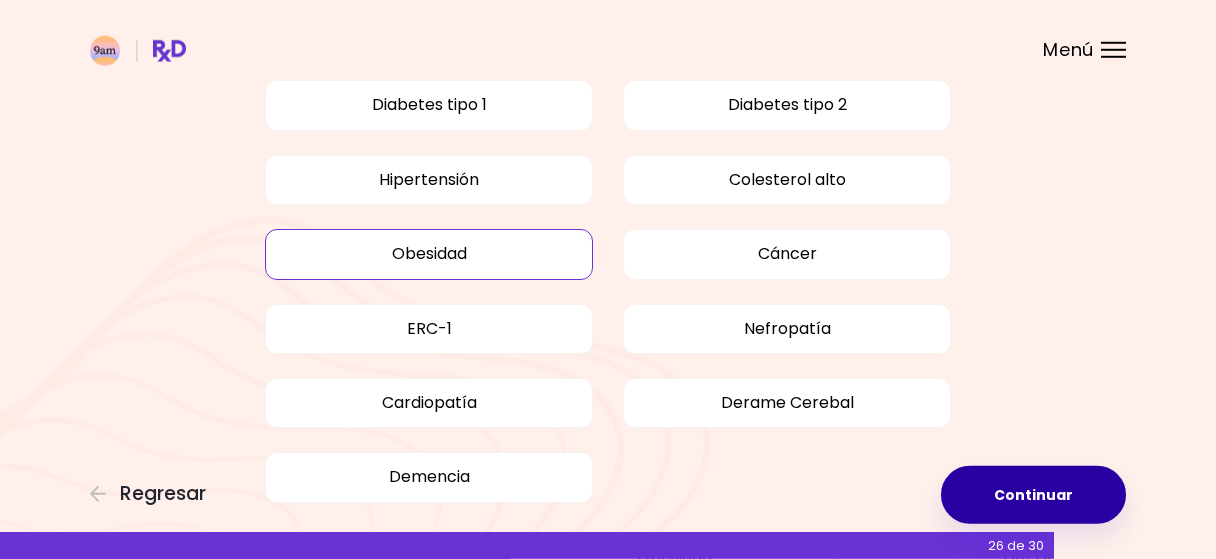 click on "Continuar" at bounding box center (1033, 495) 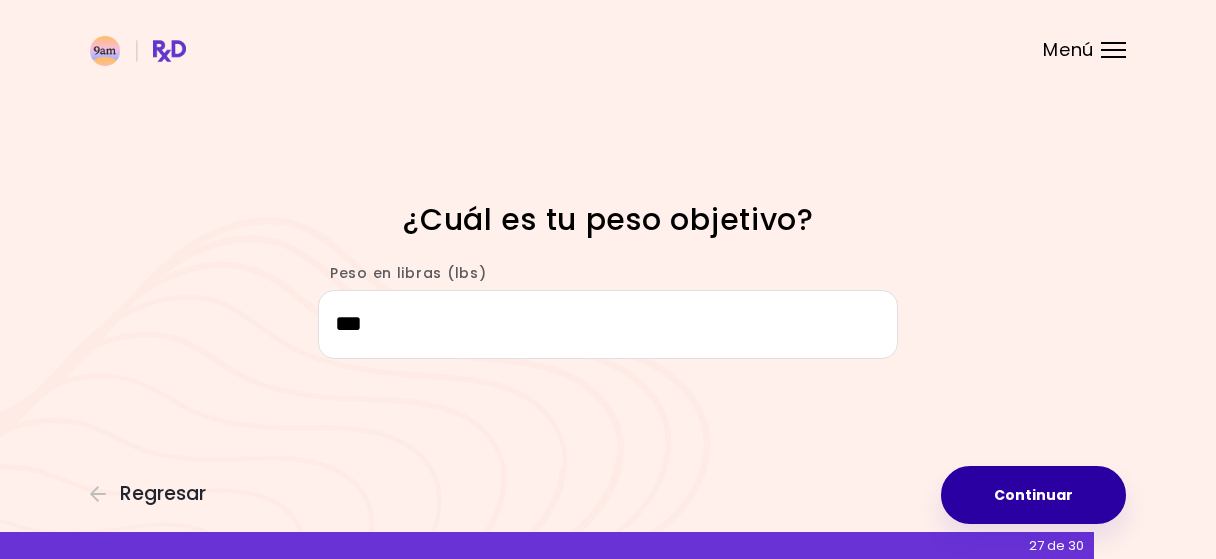 type on "***" 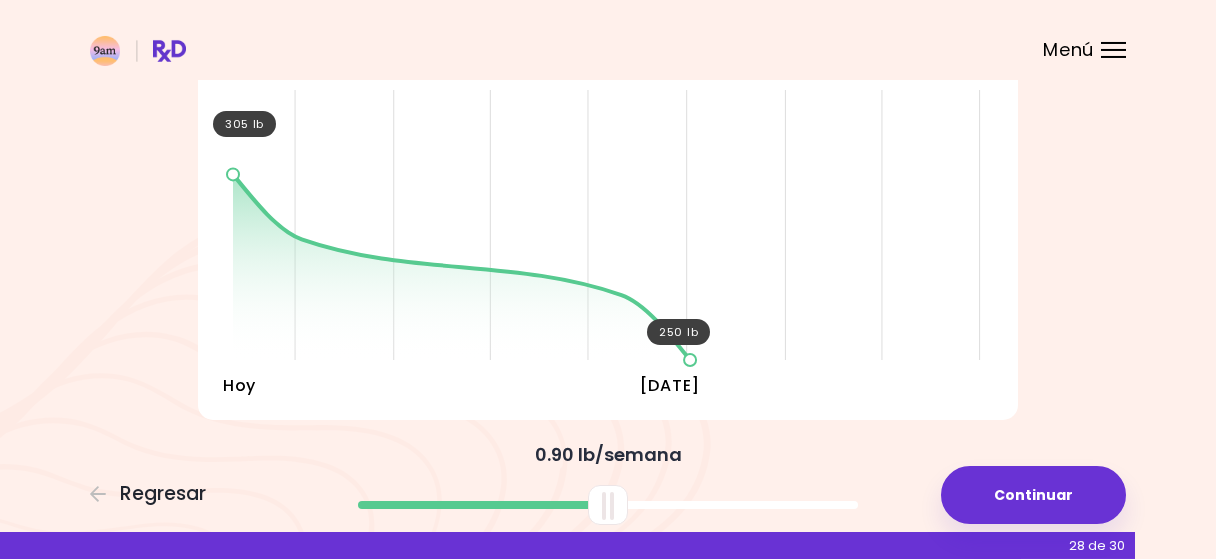 scroll, scrollTop: 229, scrollLeft: 0, axis: vertical 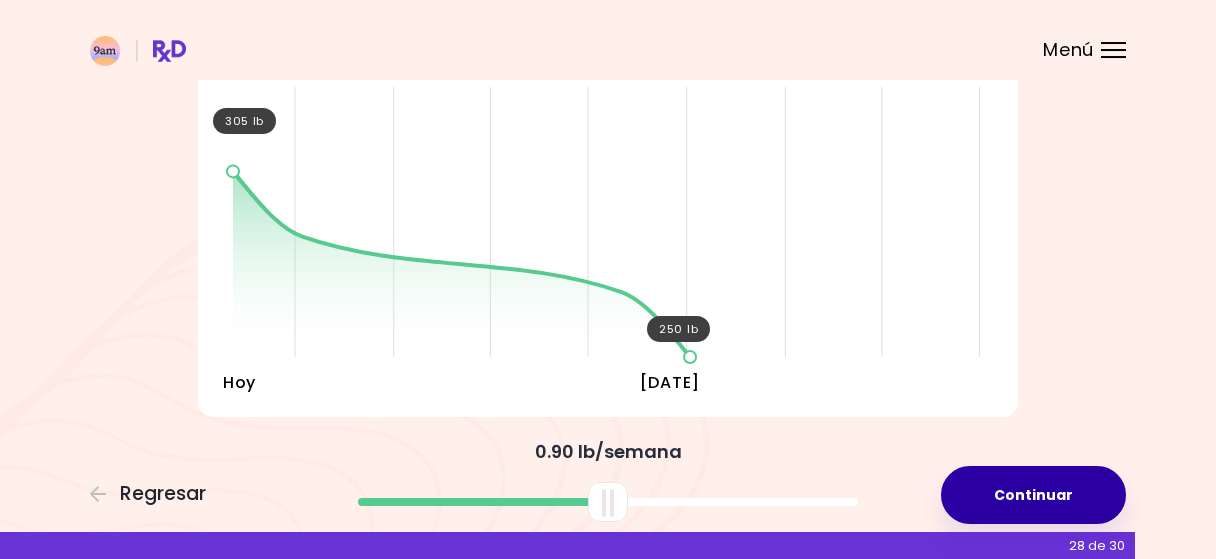click on "Continuar" at bounding box center [1033, 495] 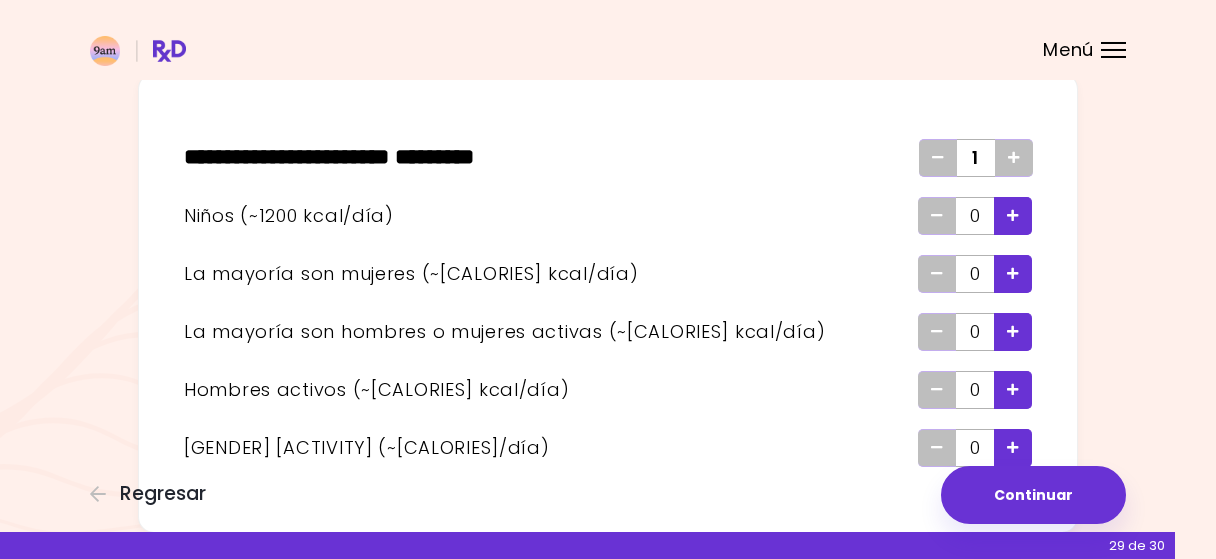scroll, scrollTop: 95, scrollLeft: 0, axis: vertical 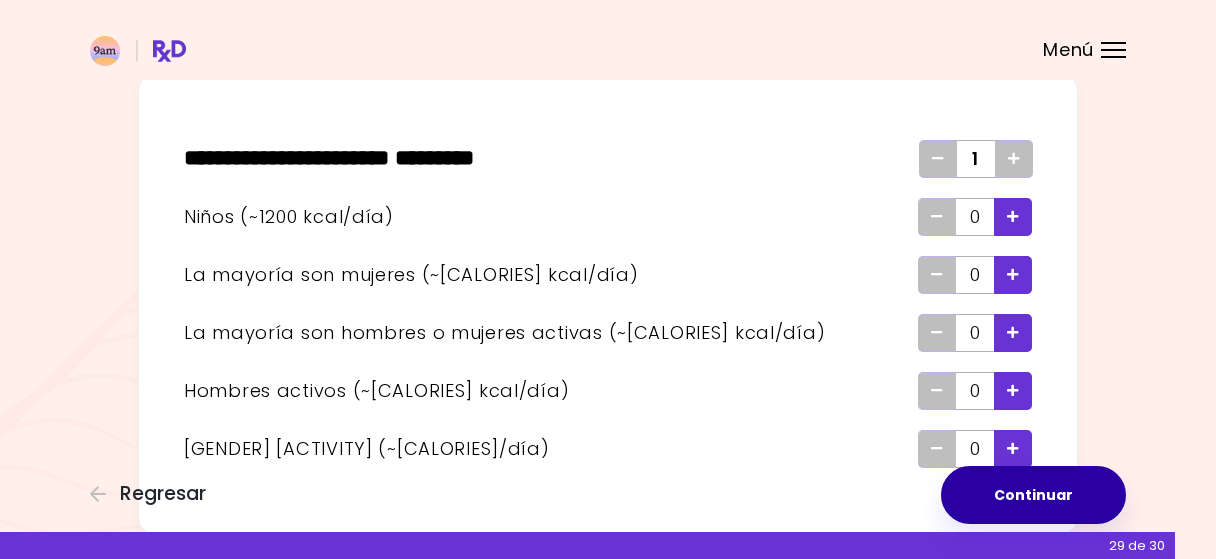 click on "Continuar" at bounding box center [1033, 495] 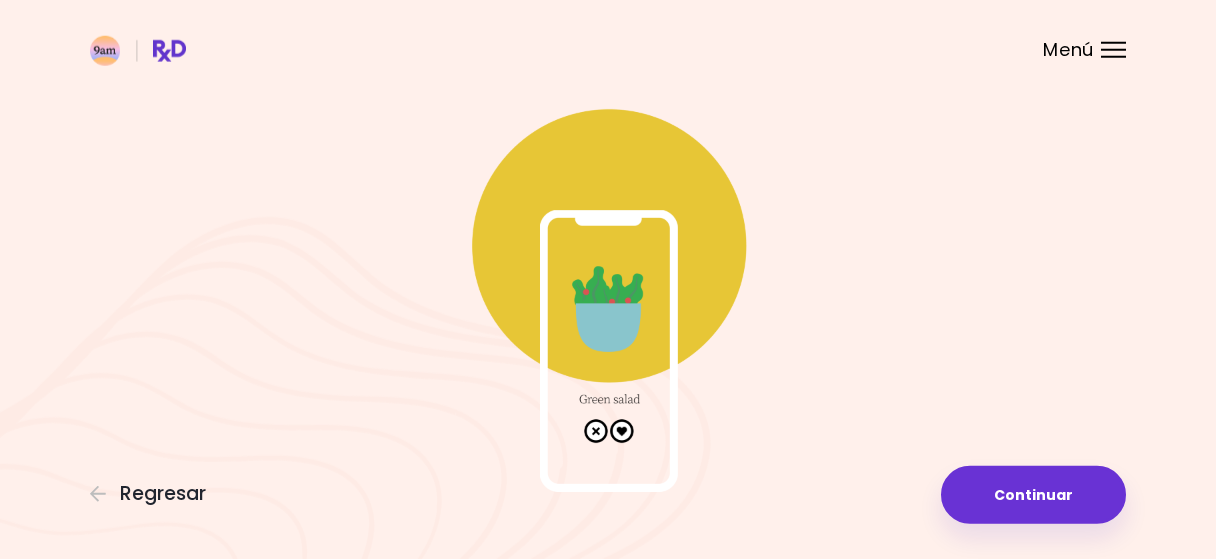 scroll, scrollTop: 174, scrollLeft: 0, axis: vertical 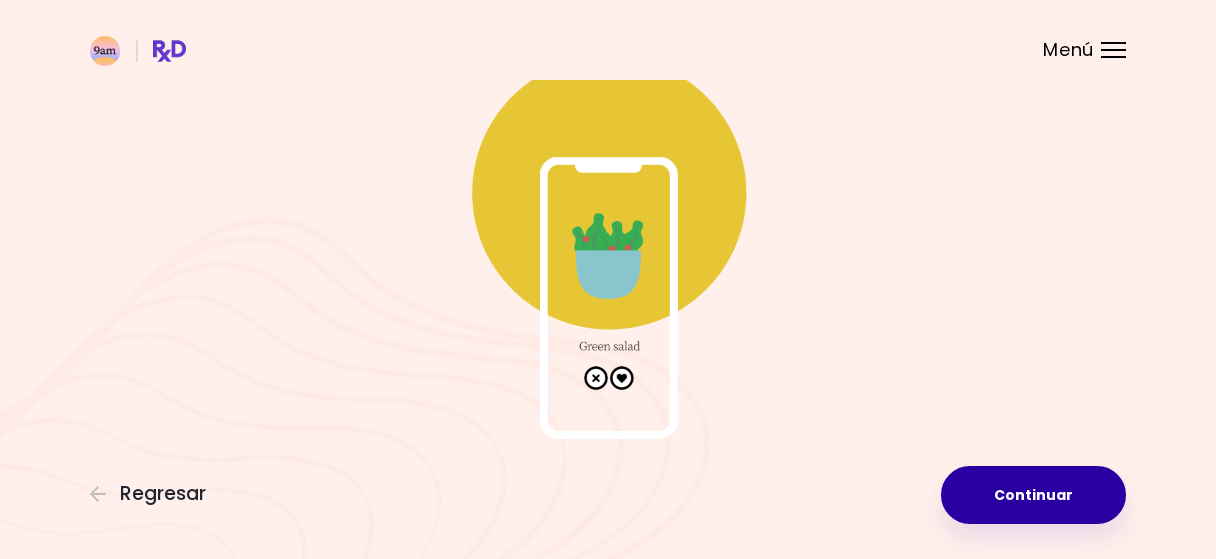 click on "Continuar" at bounding box center [1033, 495] 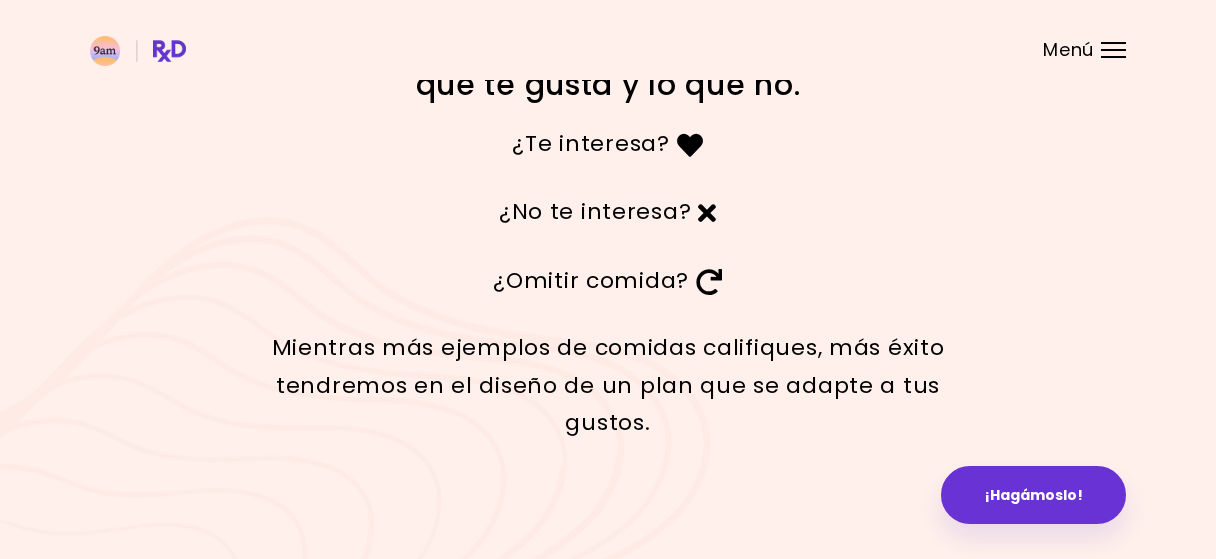 scroll, scrollTop: 132, scrollLeft: 0, axis: vertical 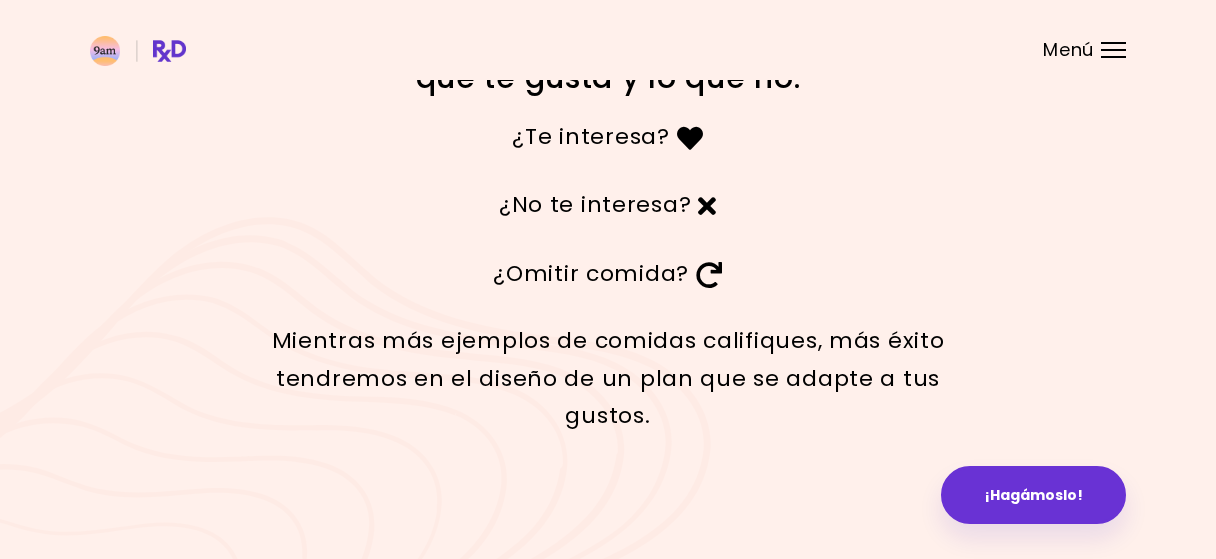 click on "Te vamos a mostrar algunos ejemplos de comidas para que nos ayudes a entender lo que te gusta y lo que no. ¿Te interesa? ¿No te interesa? ¿Omitir comida? Mientras más ejemplos de comidas califiques, más éxito tendremos en el diseño de un plan que se adapte a tus gustos. ¡Hagámoslo!" at bounding box center (608, 214) 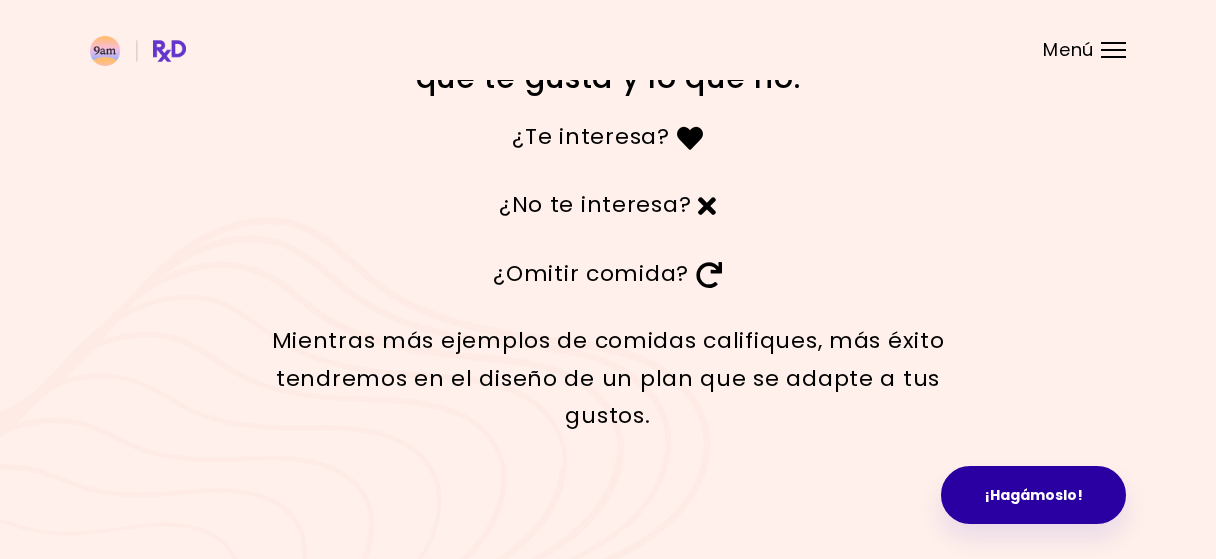 click on "¡Hagámoslo!" at bounding box center [1033, 495] 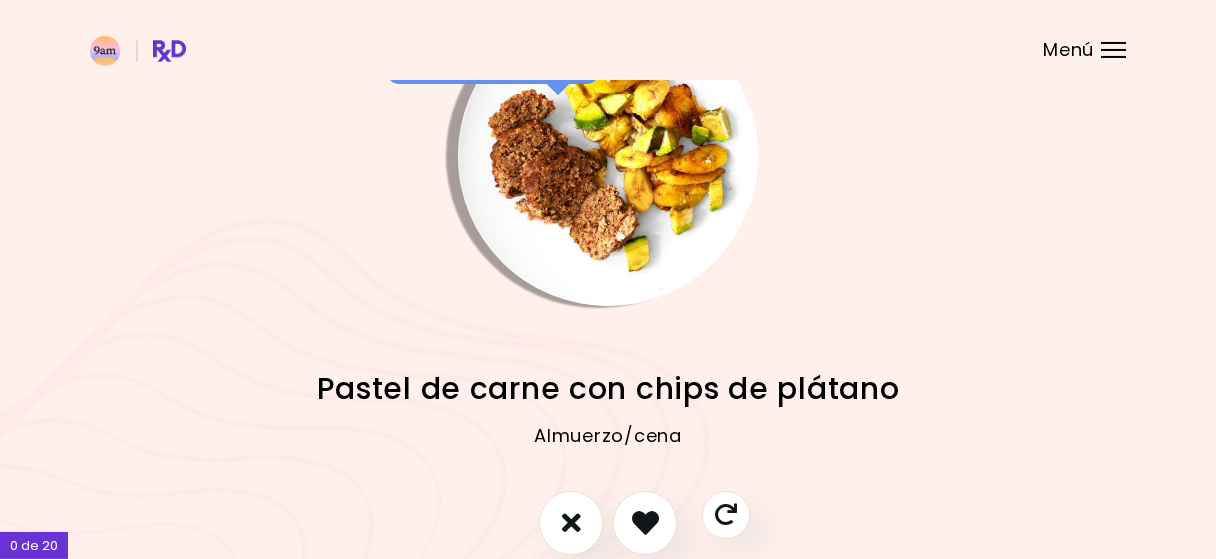 scroll, scrollTop: 78, scrollLeft: 0, axis: vertical 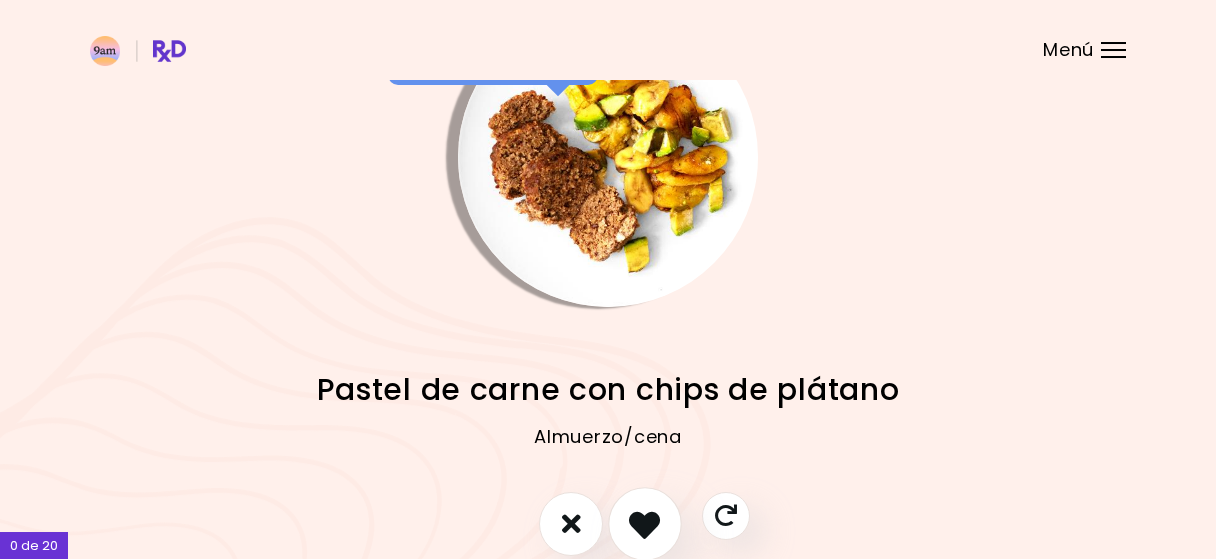click at bounding box center [644, 523] 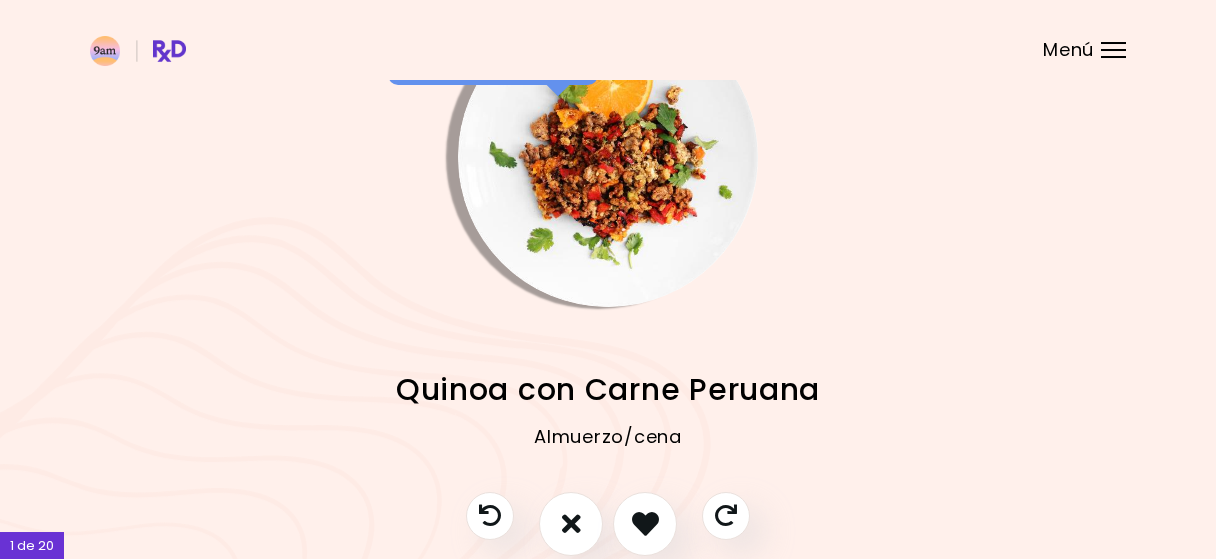 click on "Almuerzo/cena" at bounding box center [608, 452] 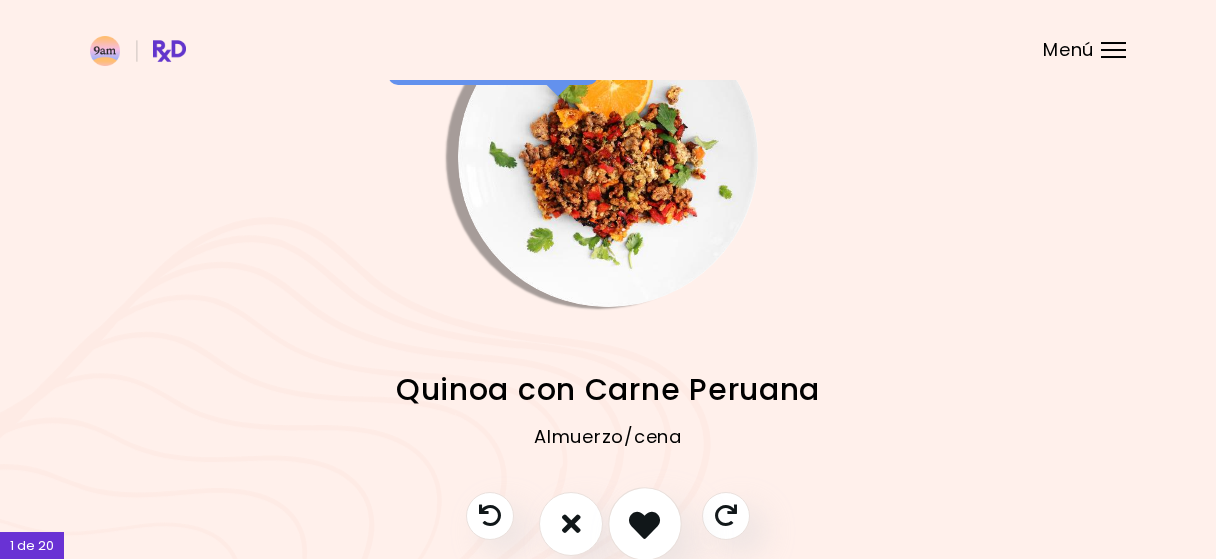 click at bounding box center (645, 524) 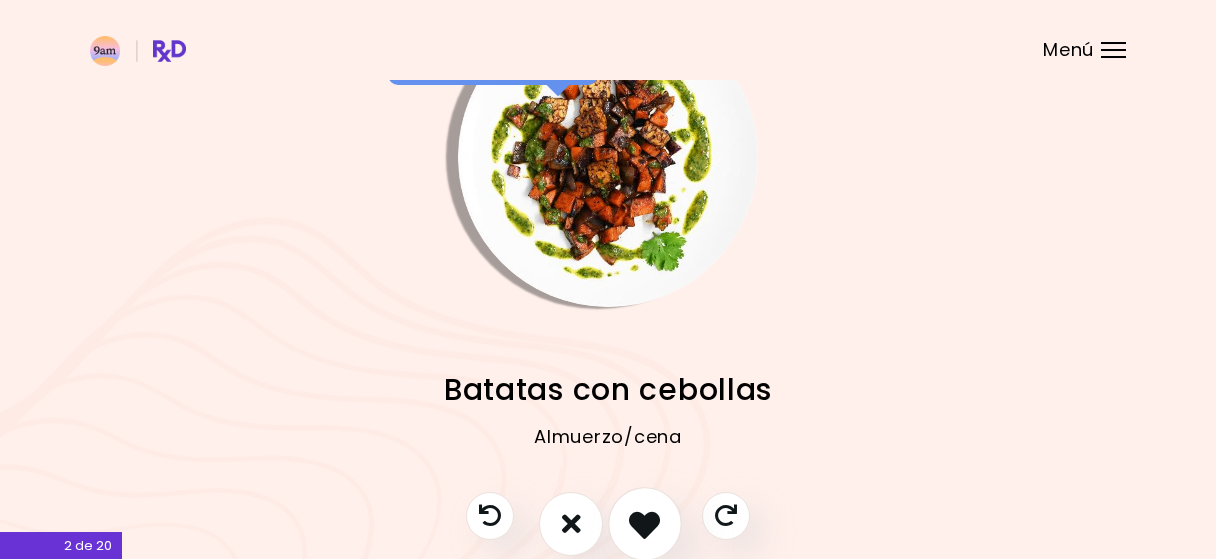click at bounding box center (645, 524) 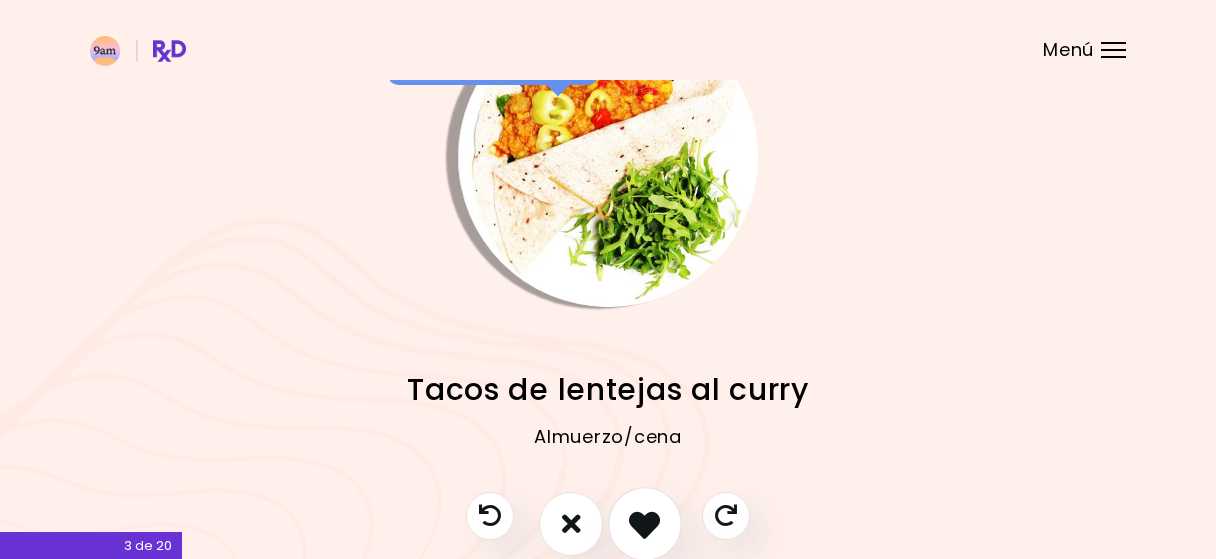 click at bounding box center [645, 524] 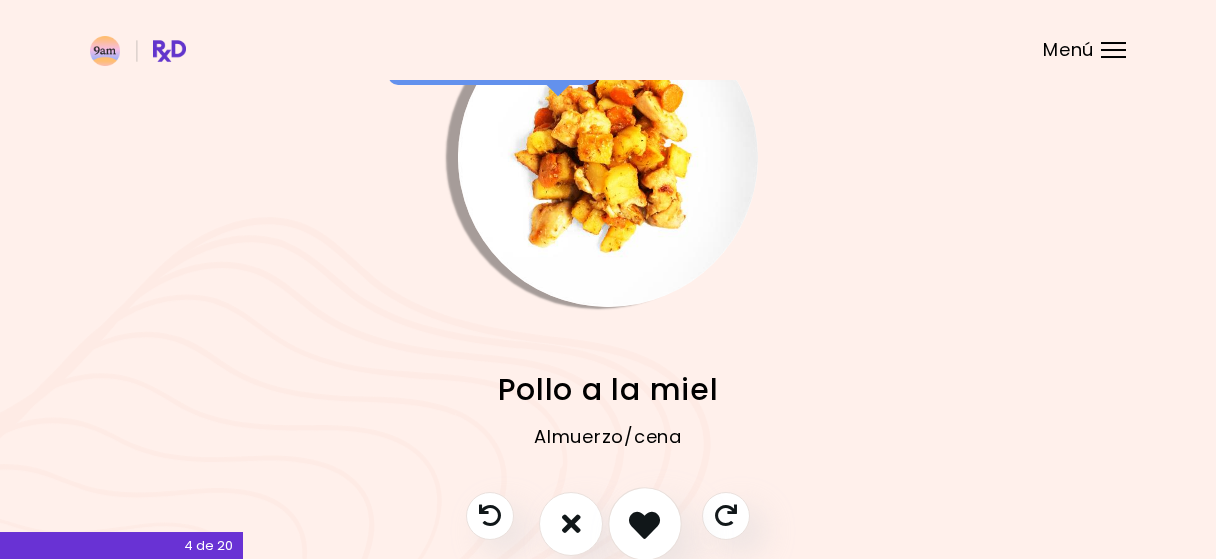 click at bounding box center [645, 524] 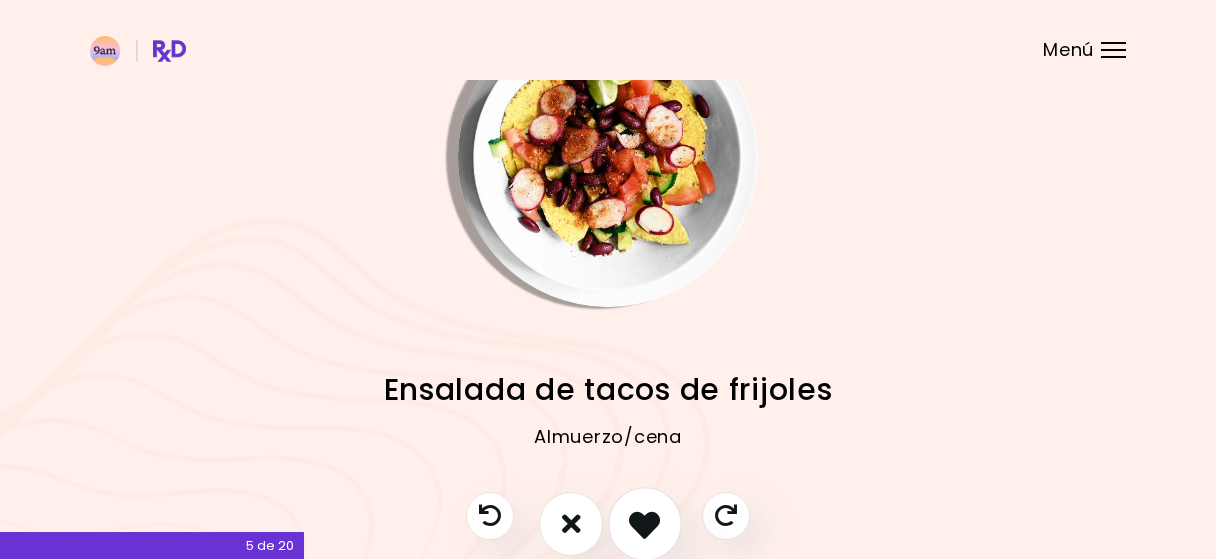 click at bounding box center (645, 524) 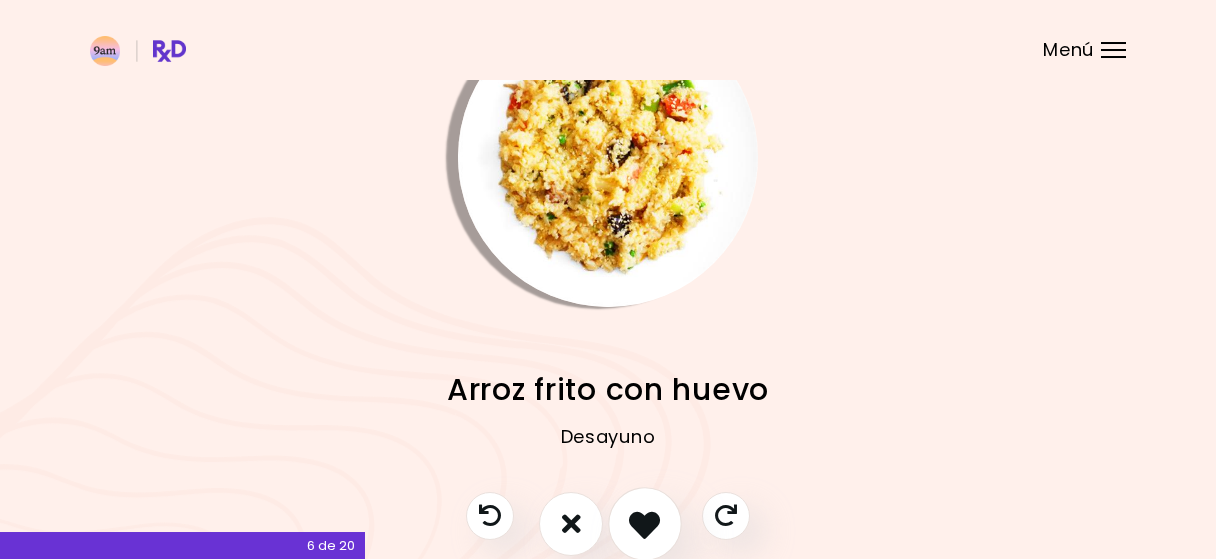 click at bounding box center [645, 524] 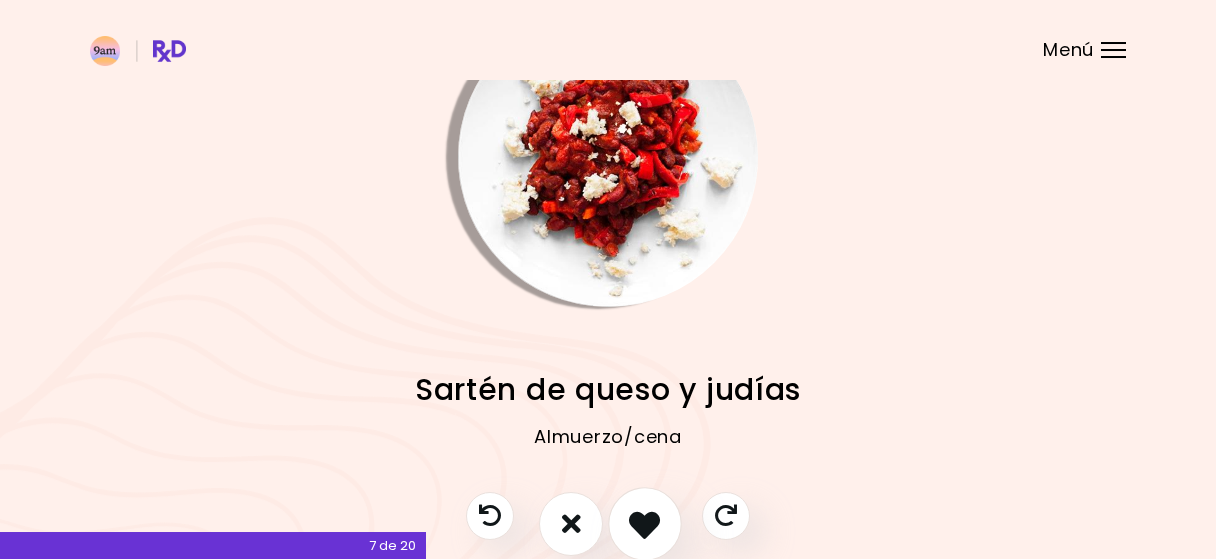 click at bounding box center [645, 524] 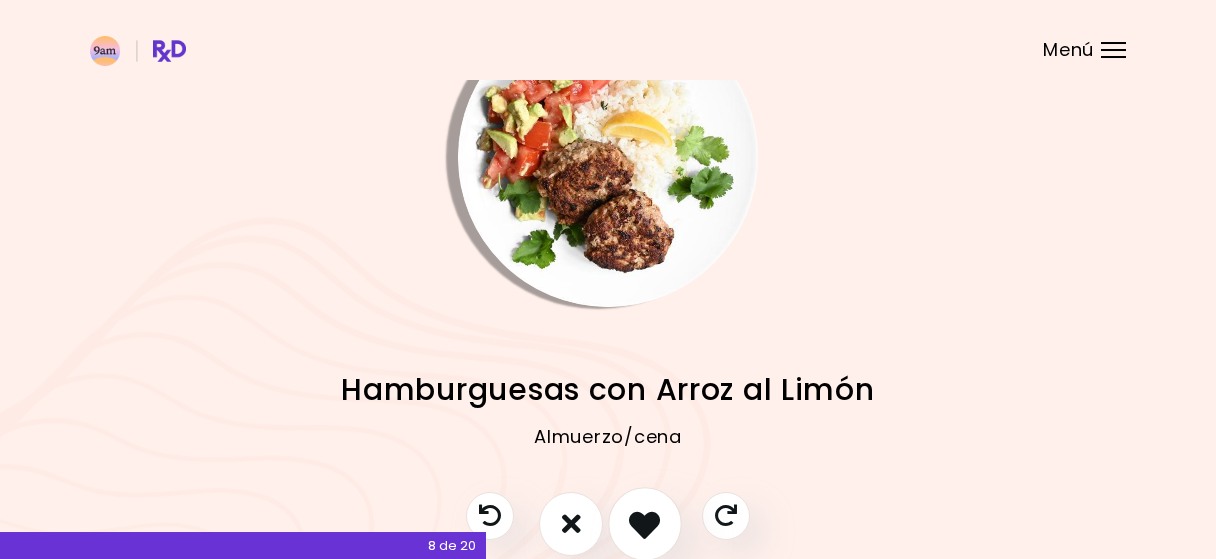 click at bounding box center [645, 524] 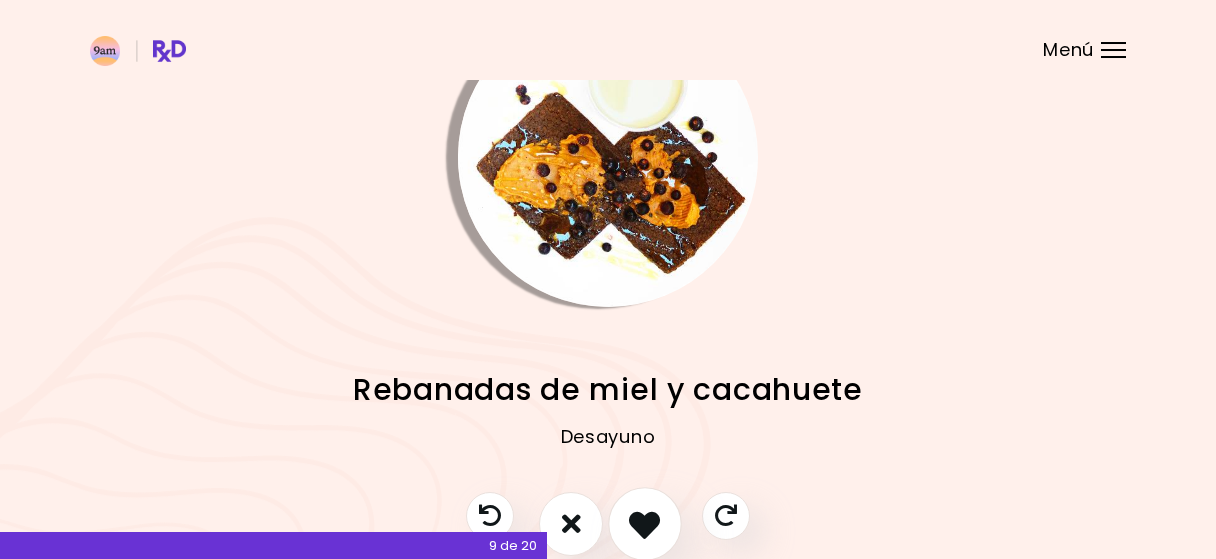 click at bounding box center (645, 524) 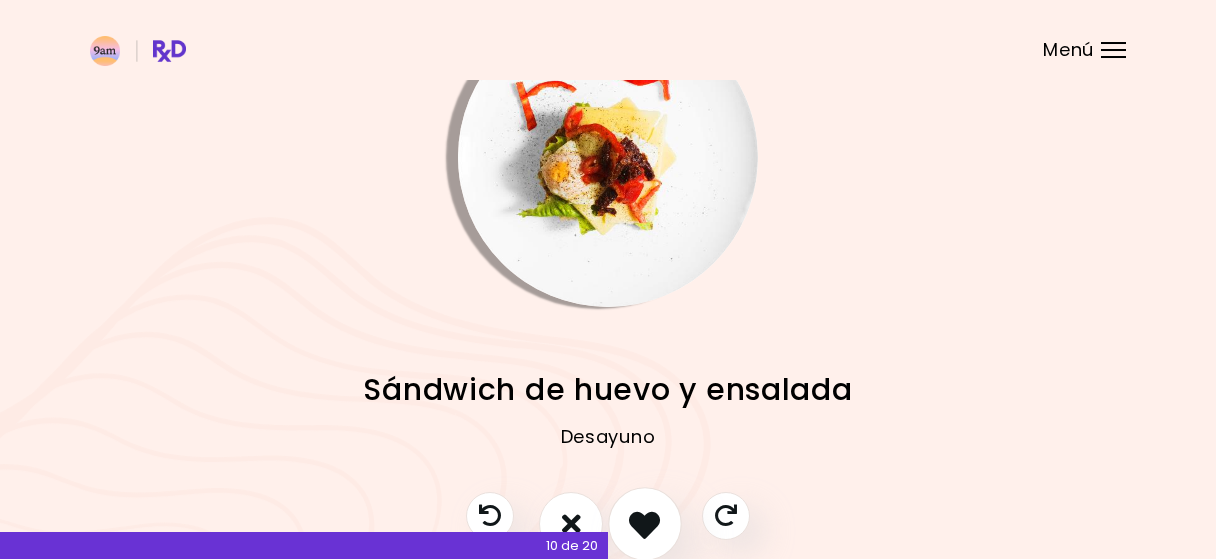 click at bounding box center [645, 524] 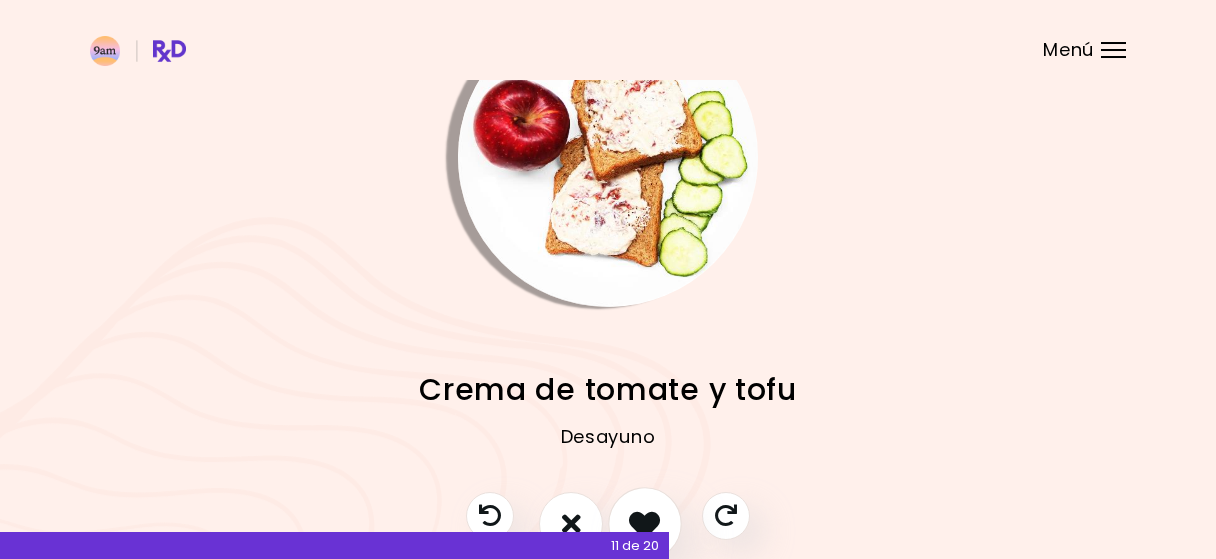 click at bounding box center (645, 524) 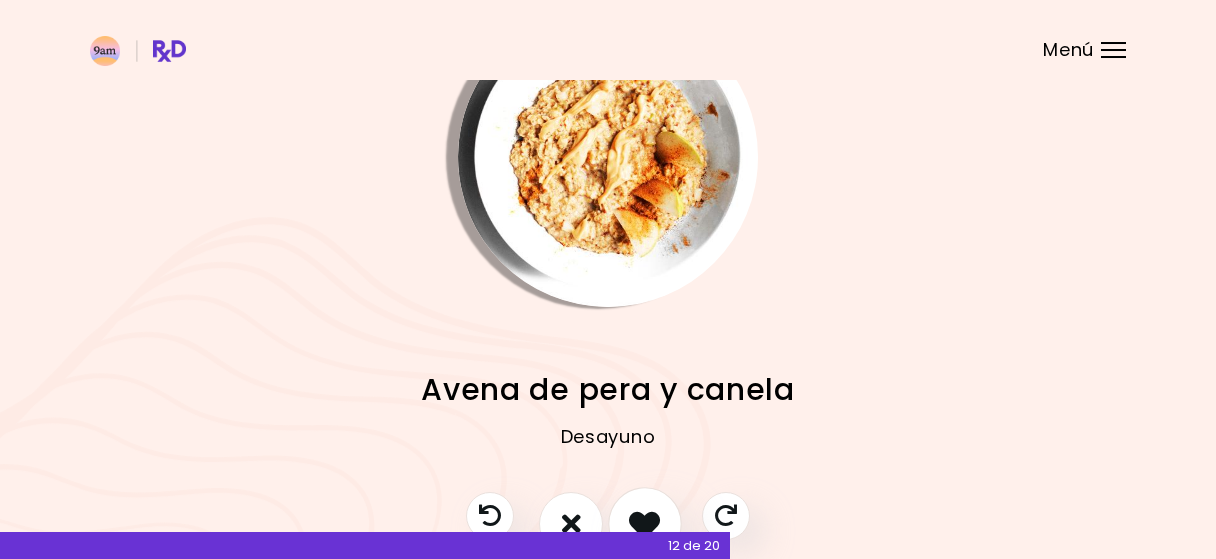 click at bounding box center (645, 524) 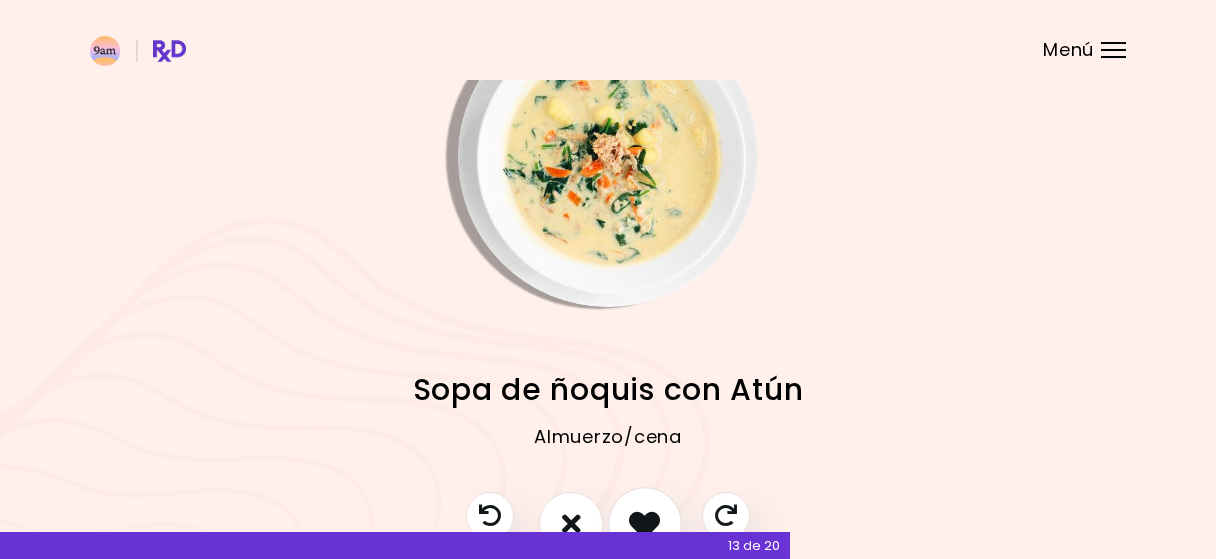 click at bounding box center [645, 524] 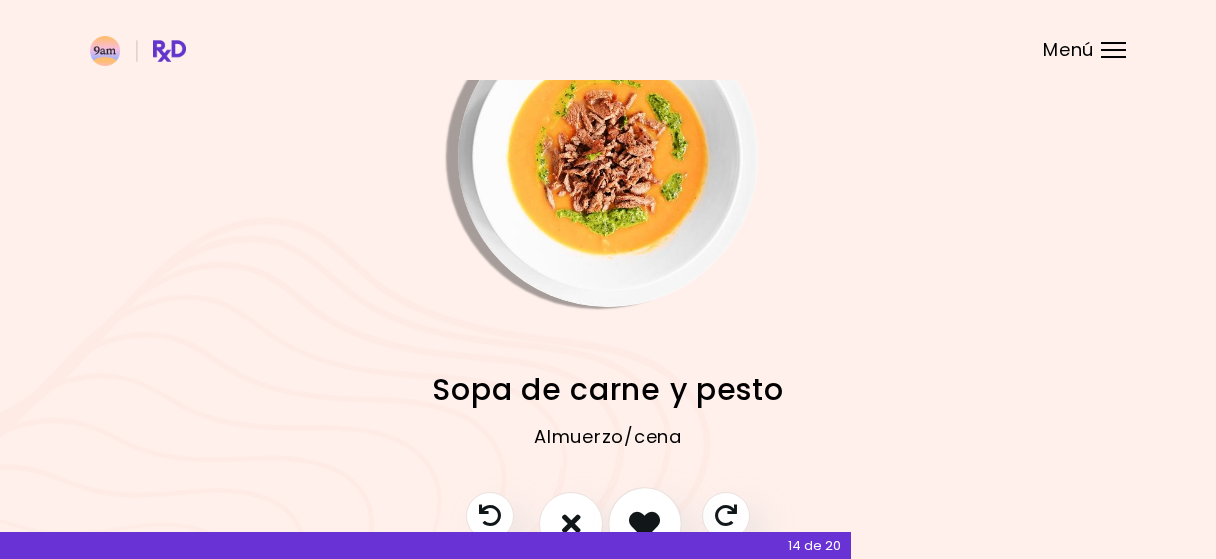 click at bounding box center (645, 524) 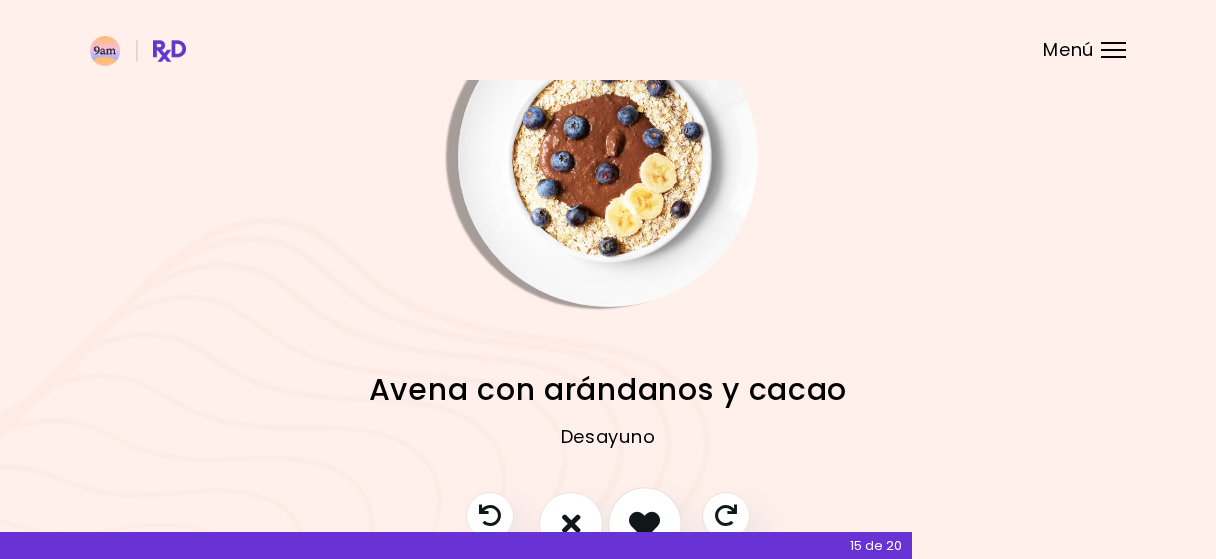 click at bounding box center [645, 524] 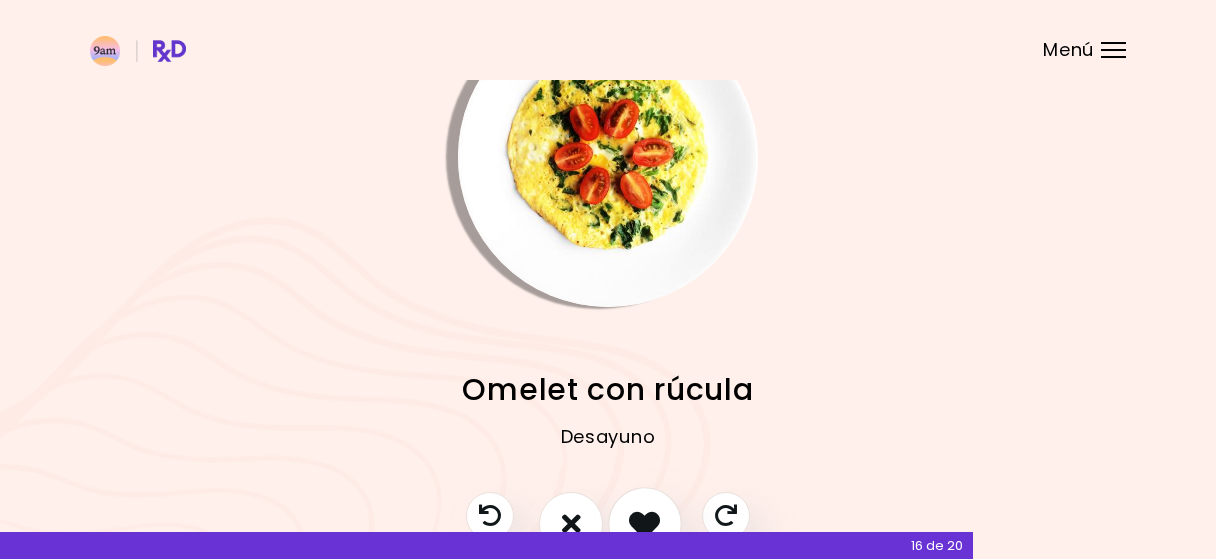 click at bounding box center (645, 524) 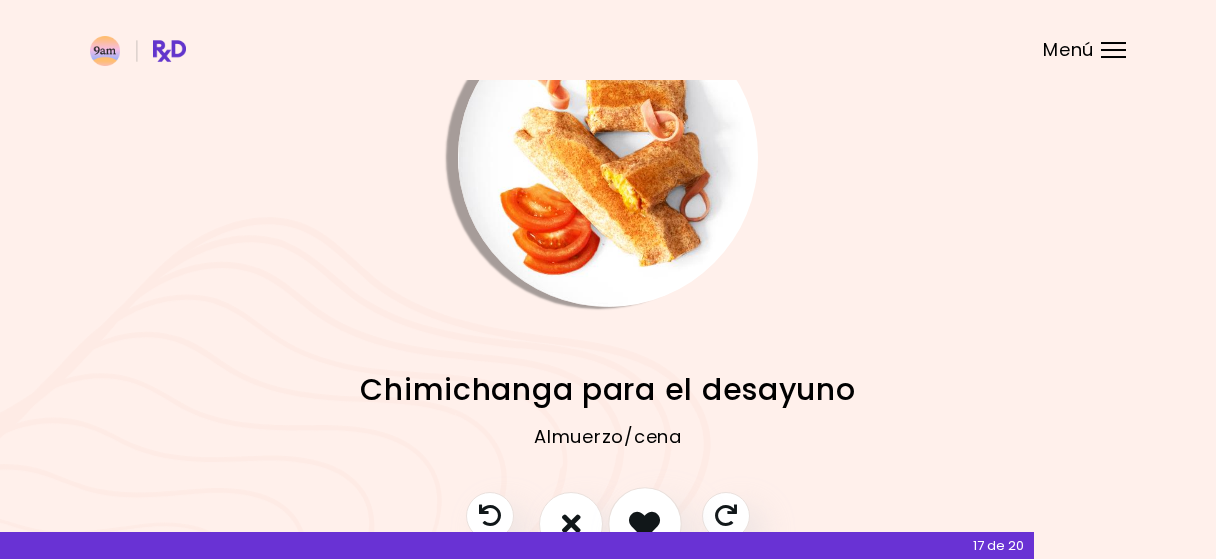 click at bounding box center [645, 524] 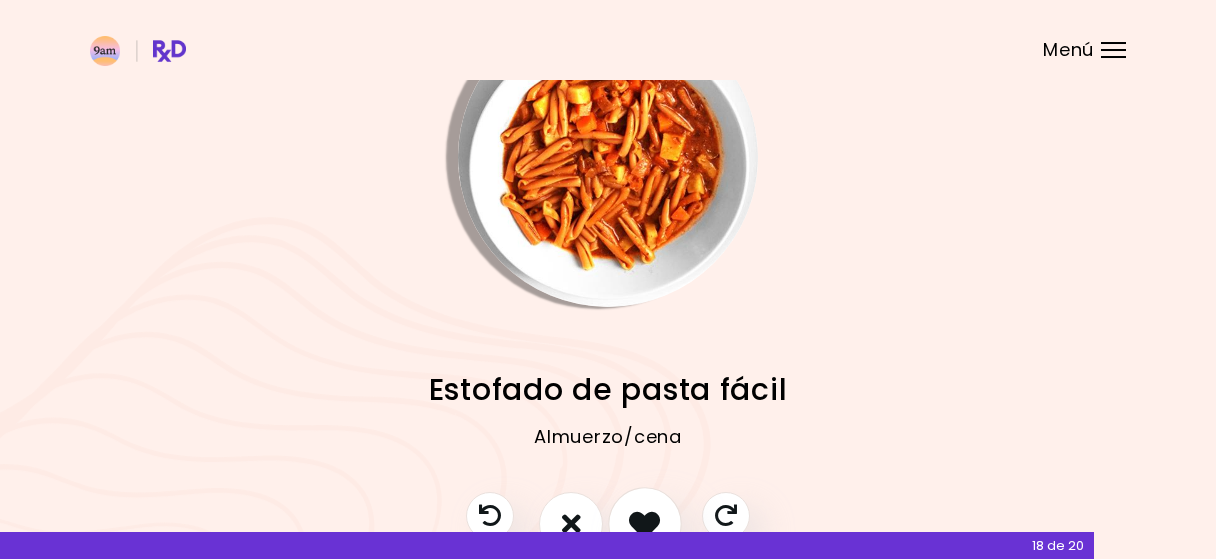 click at bounding box center [645, 524] 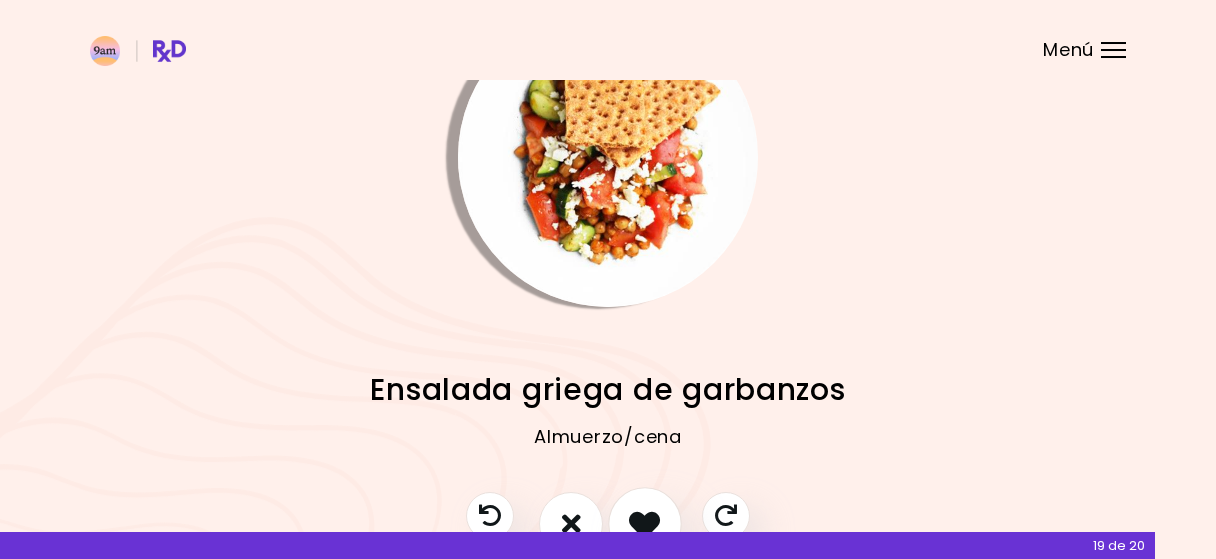 click at bounding box center [645, 524] 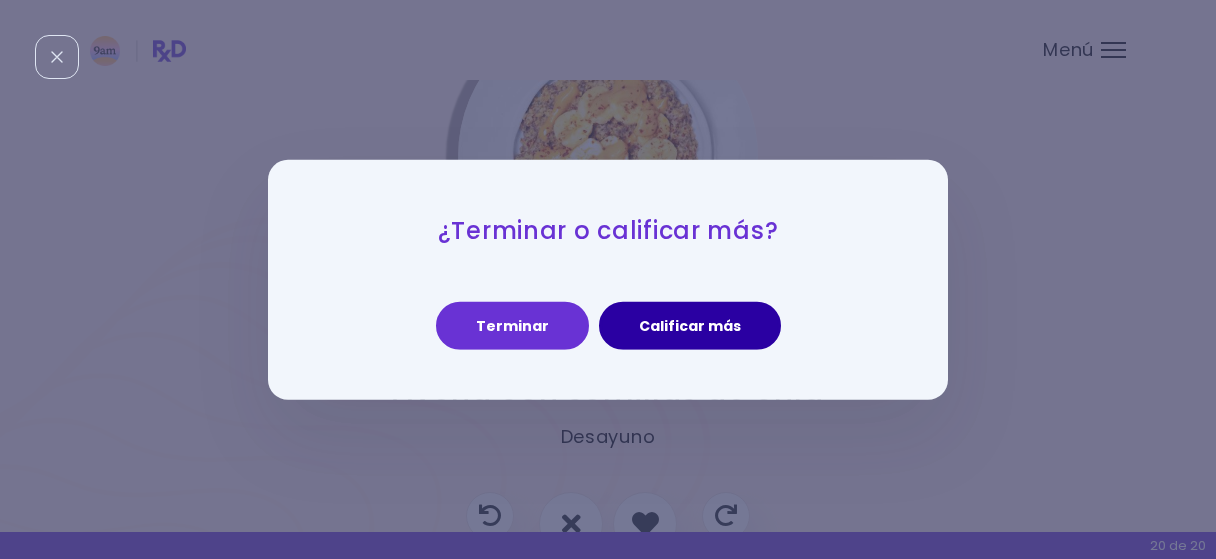 click on "Calificar más" at bounding box center [690, 326] 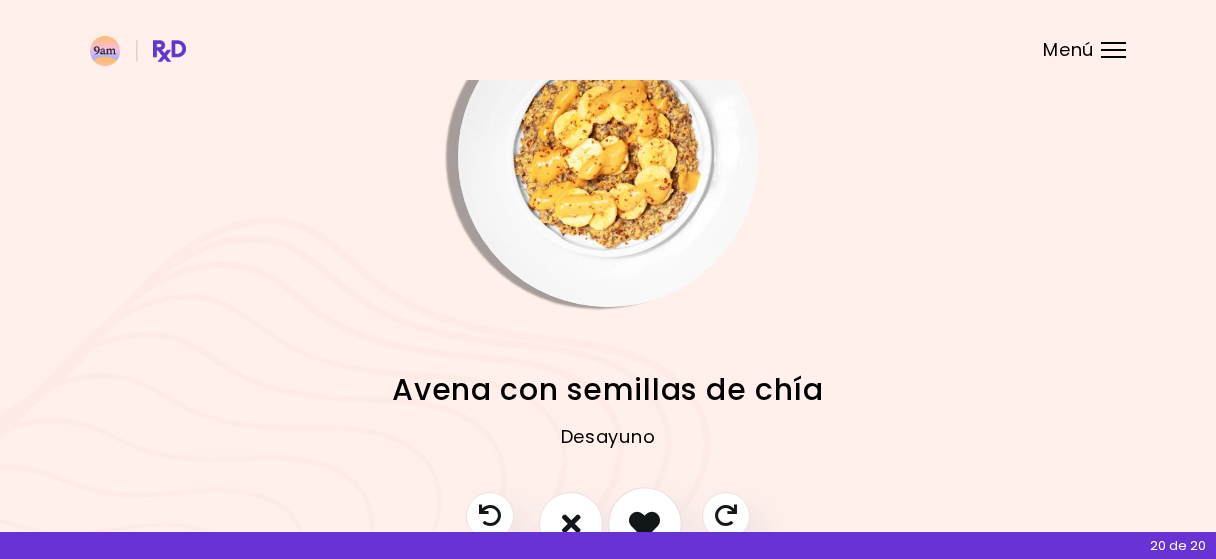 click at bounding box center [645, 524] 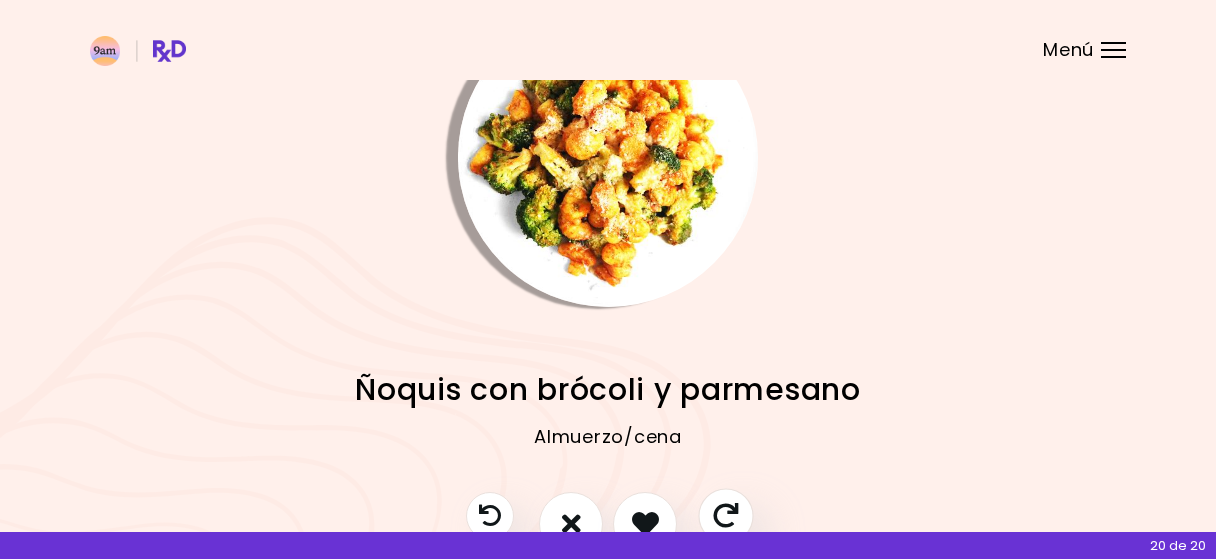 click at bounding box center [725, 515] 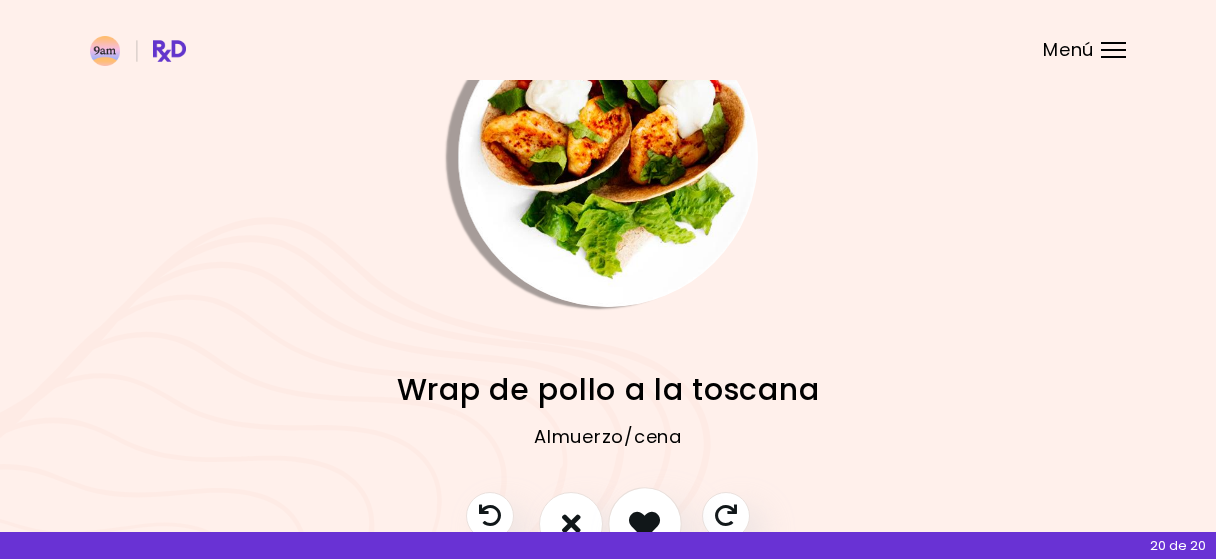 click at bounding box center (645, 524) 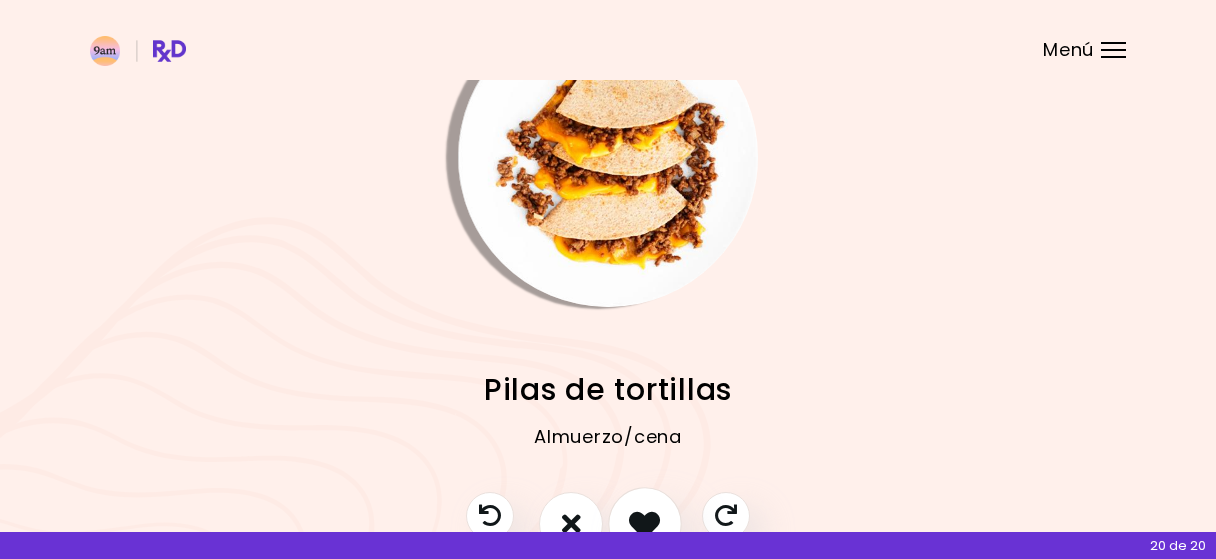 click at bounding box center [645, 524] 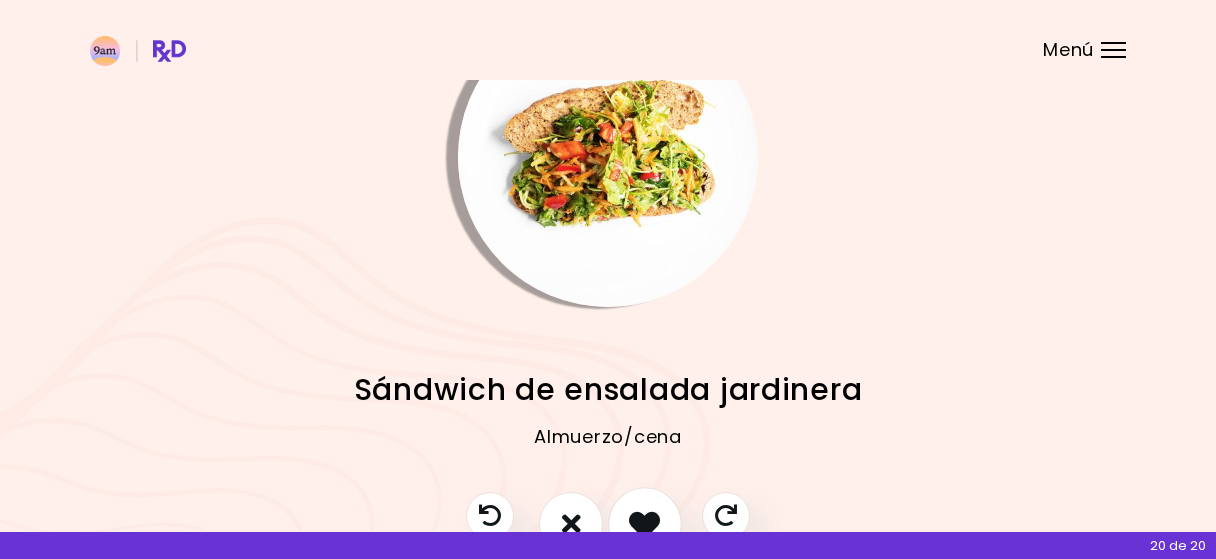 click at bounding box center [645, 524] 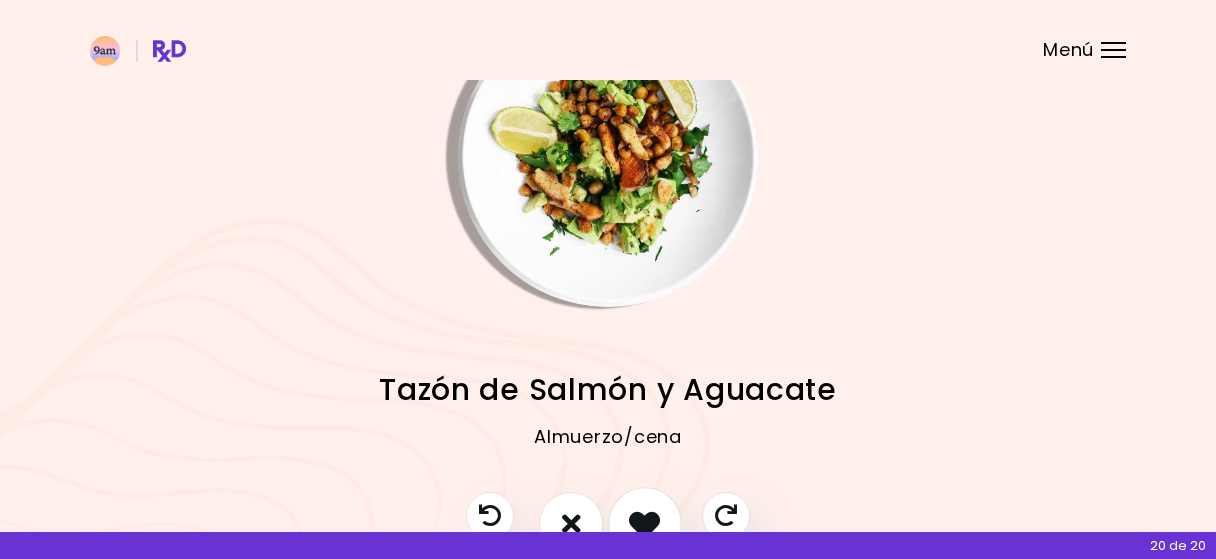 click at bounding box center [645, 524] 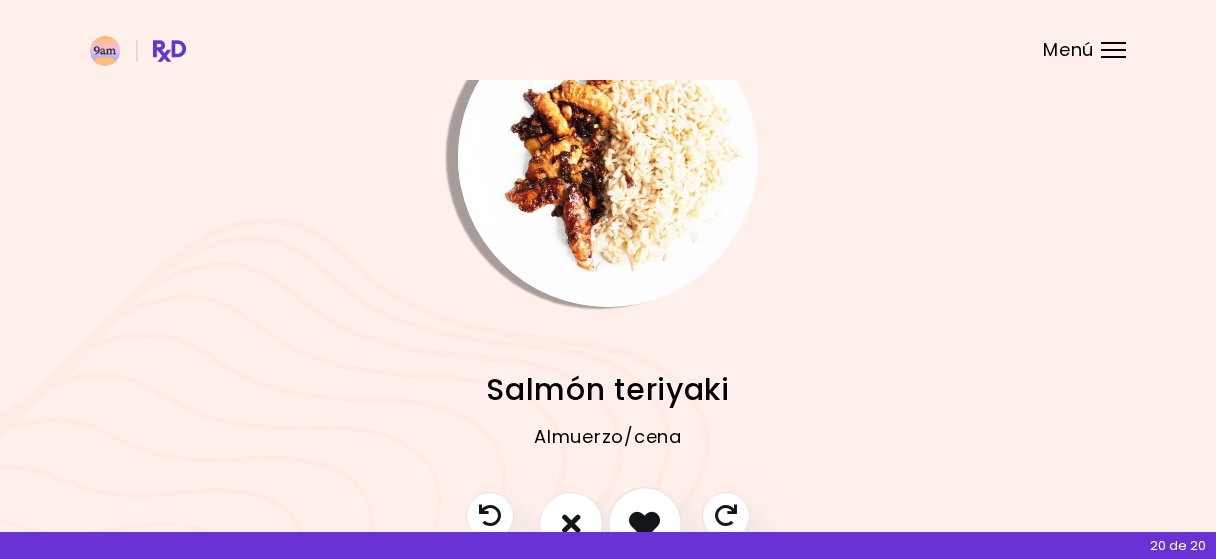 click at bounding box center [645, 524] 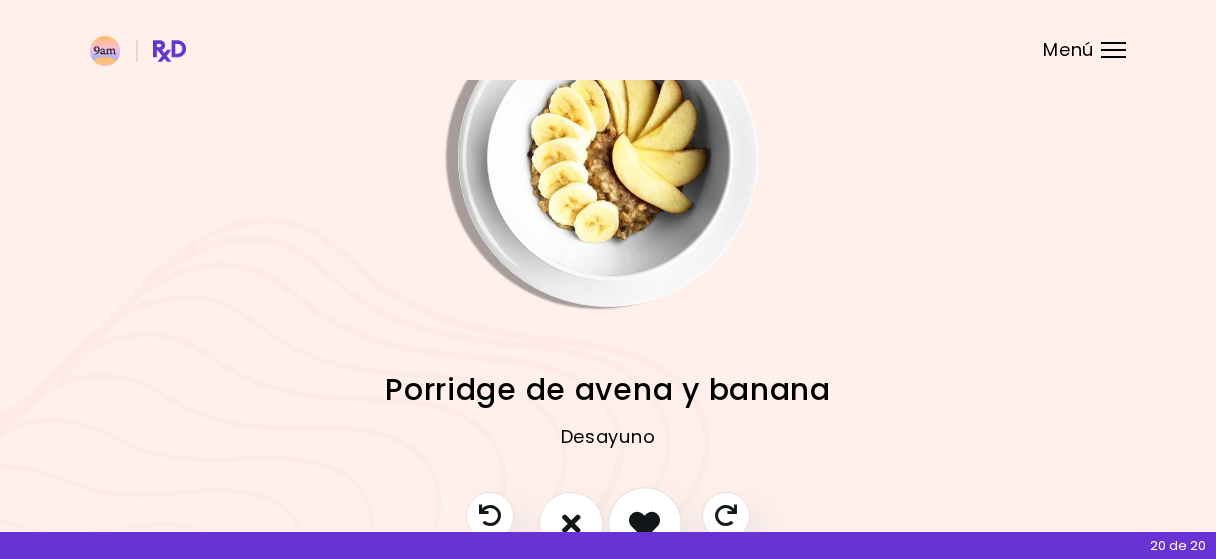click at bounding box center [645, 524] 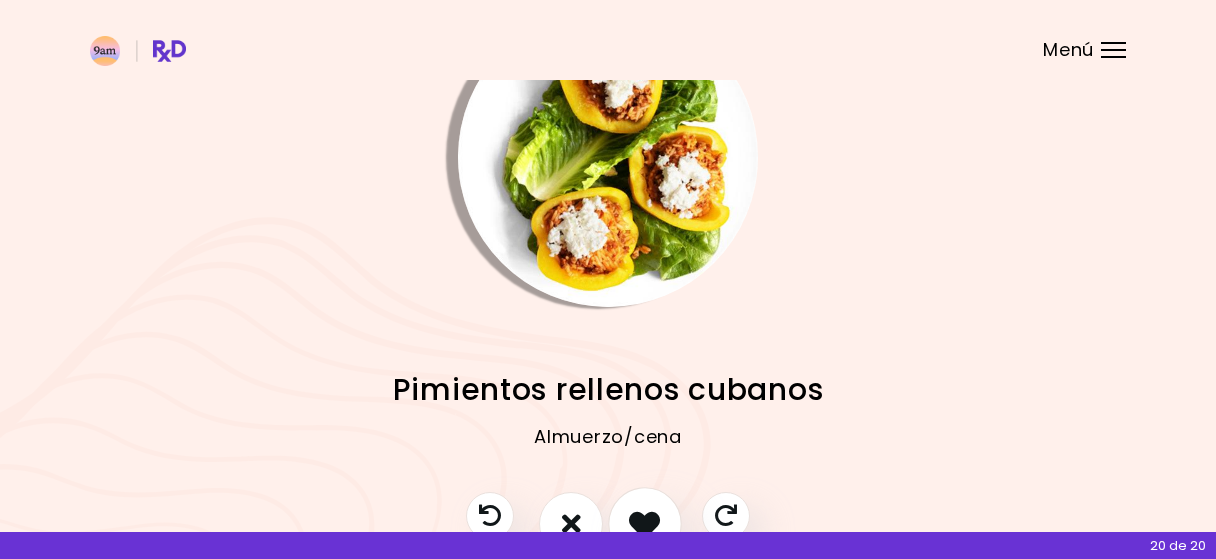 click at bounding box center [645, 524] 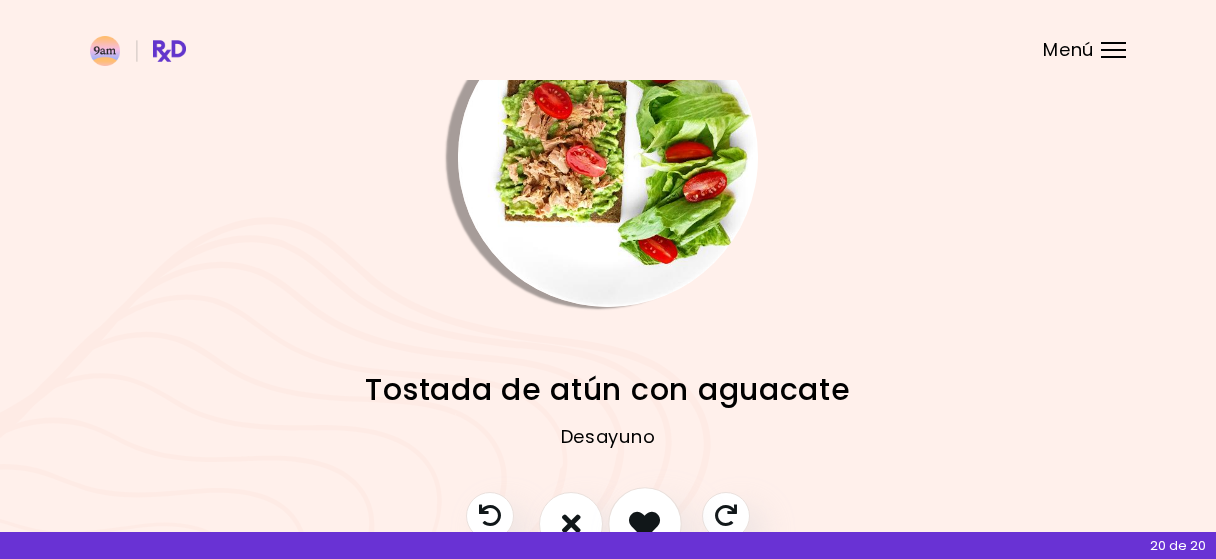click at bounding box center [645, 524] 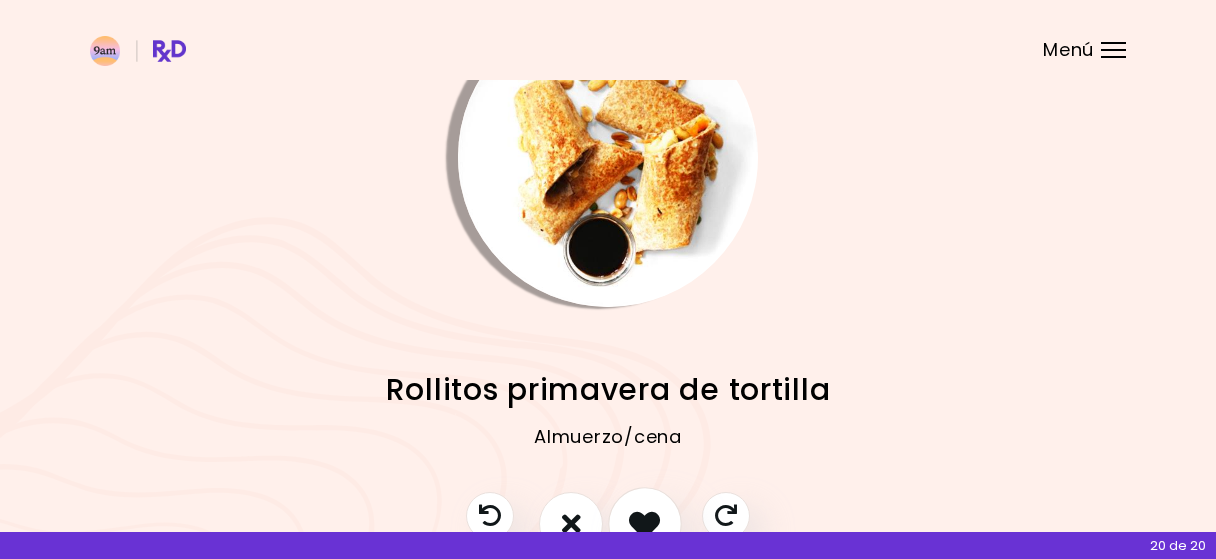 click at bounding box center (645, 524) 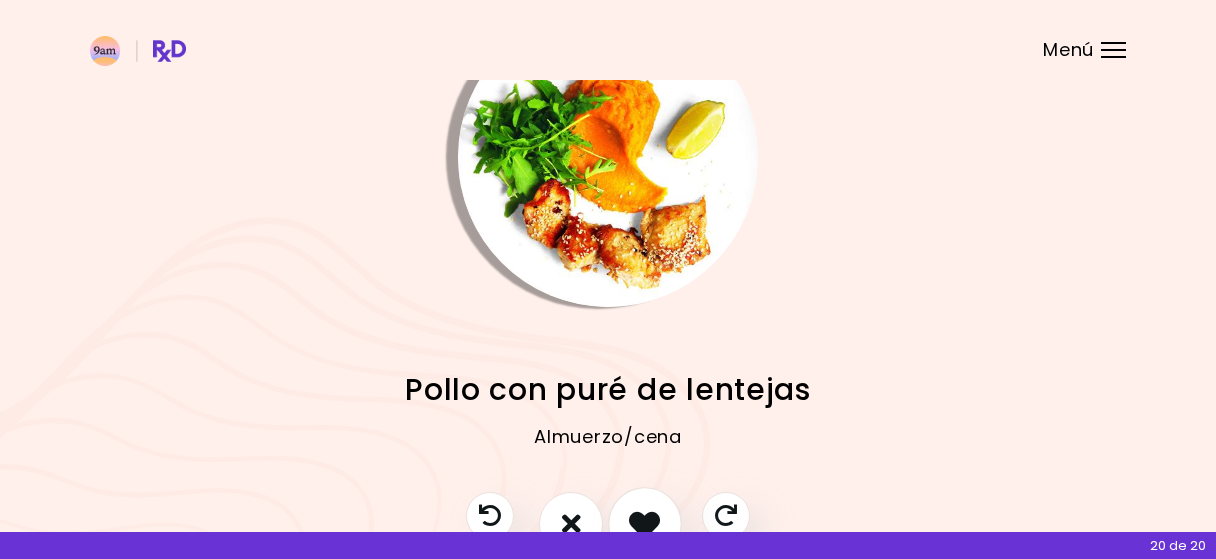click at bounding box center (645, 524) 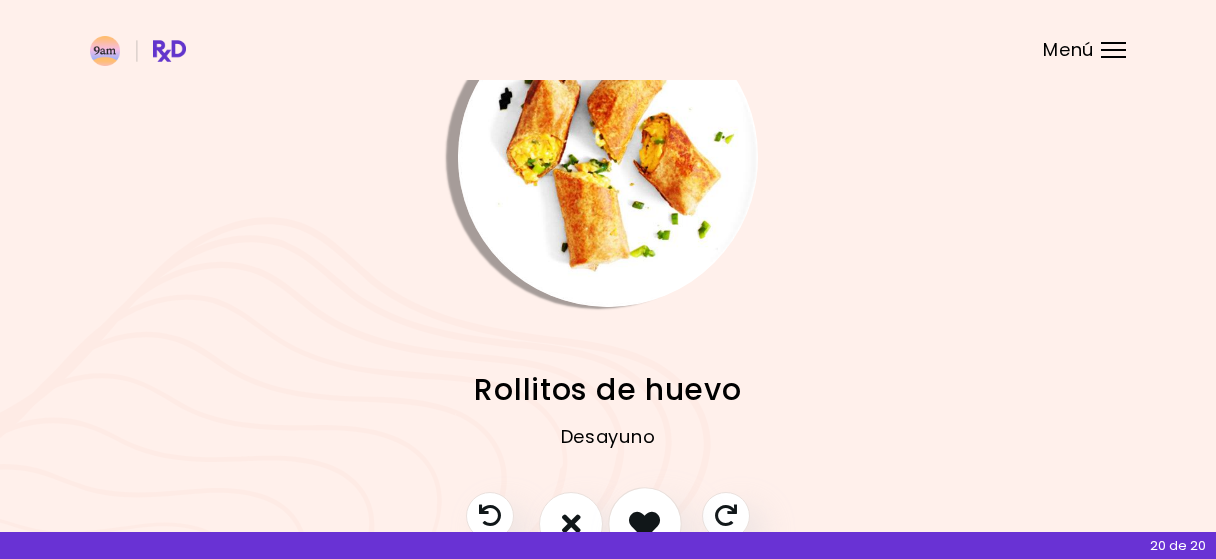 click at bounding box center (645, 524) 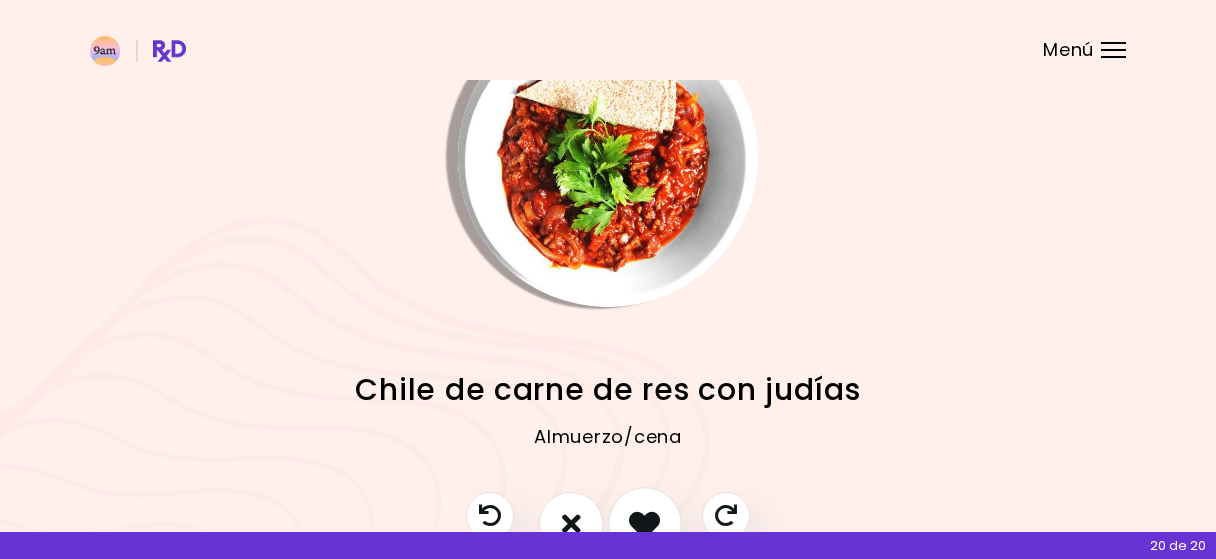 click at bounding box center (645, 524) 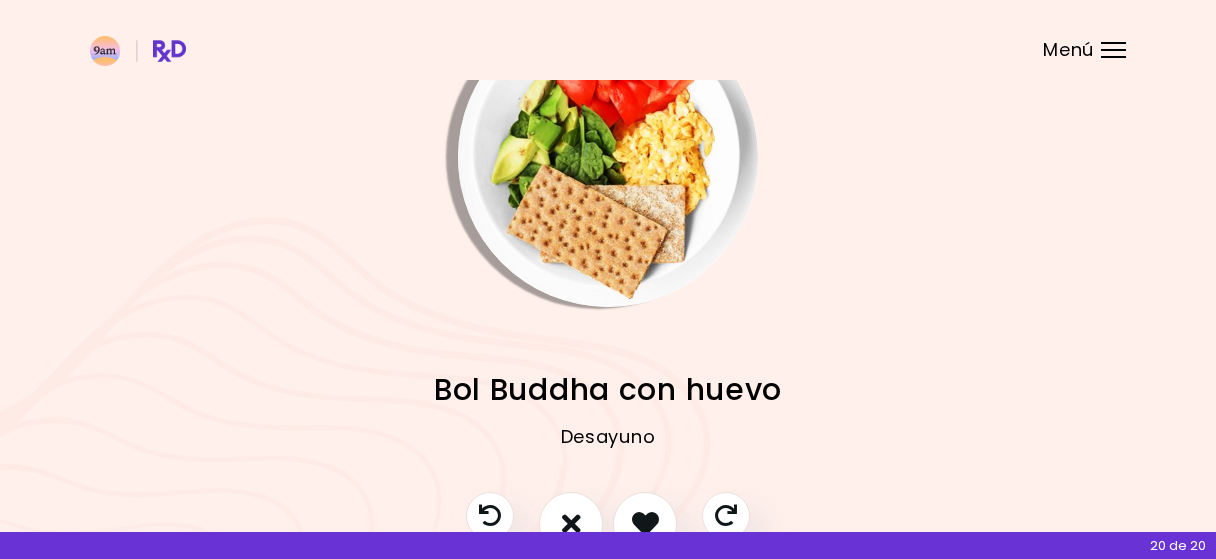 click on "Menú" at bounding box center [1113, 50] 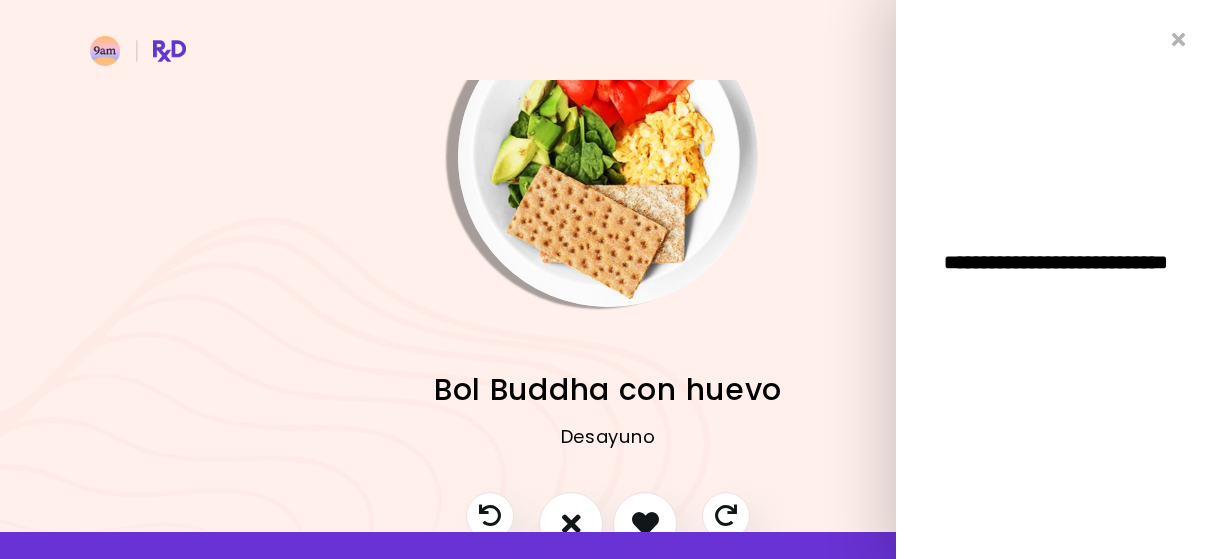 click at bounding box center (948, 157) 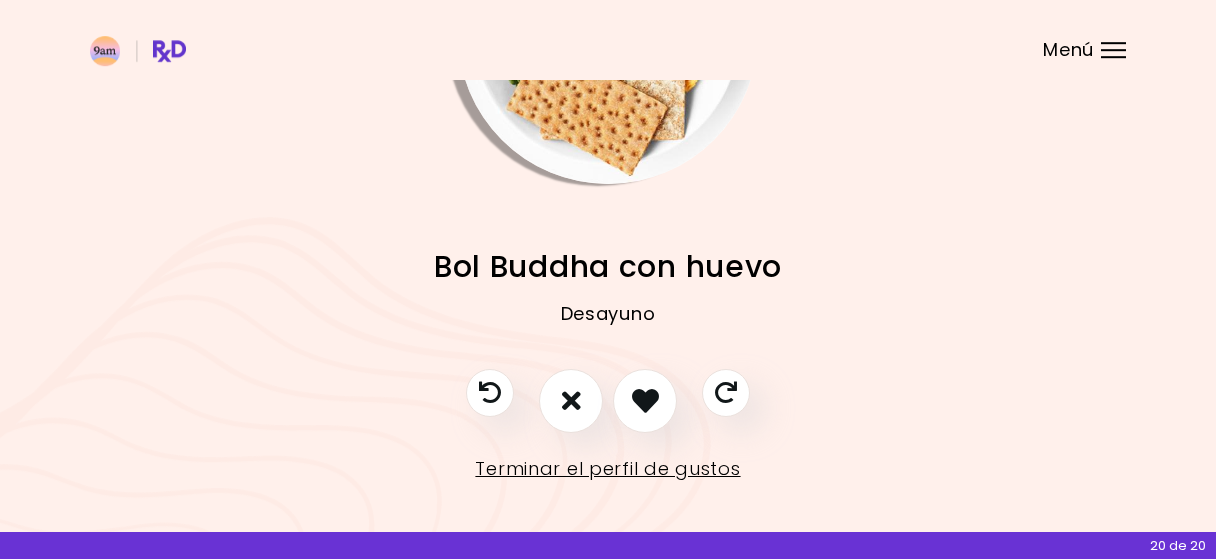scroll, scrollTop: 212, scrollLeft: 0, axis: vertical 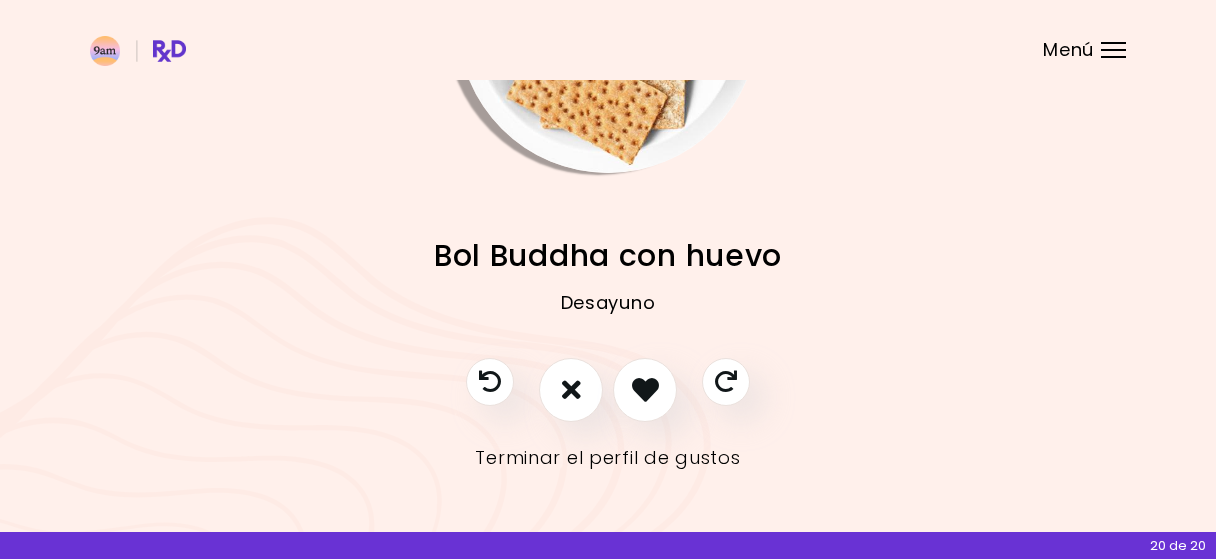 click on "Terminar el perfil de gustos" at bounding box center [607, 458] 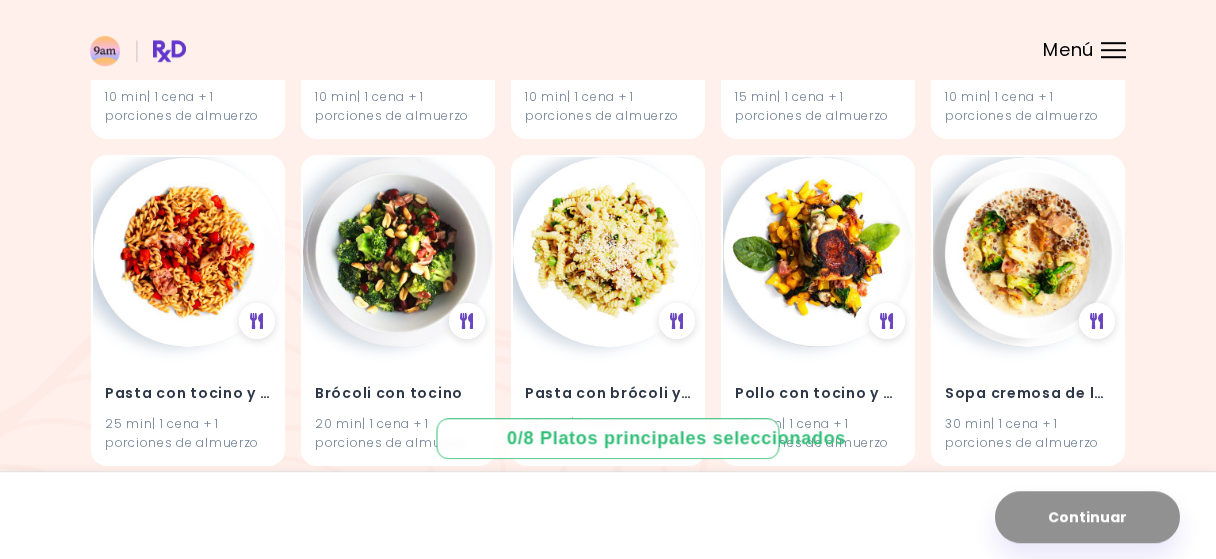 scroll, scrollTop: 2421, scrollLeft: 0, axis: vertical 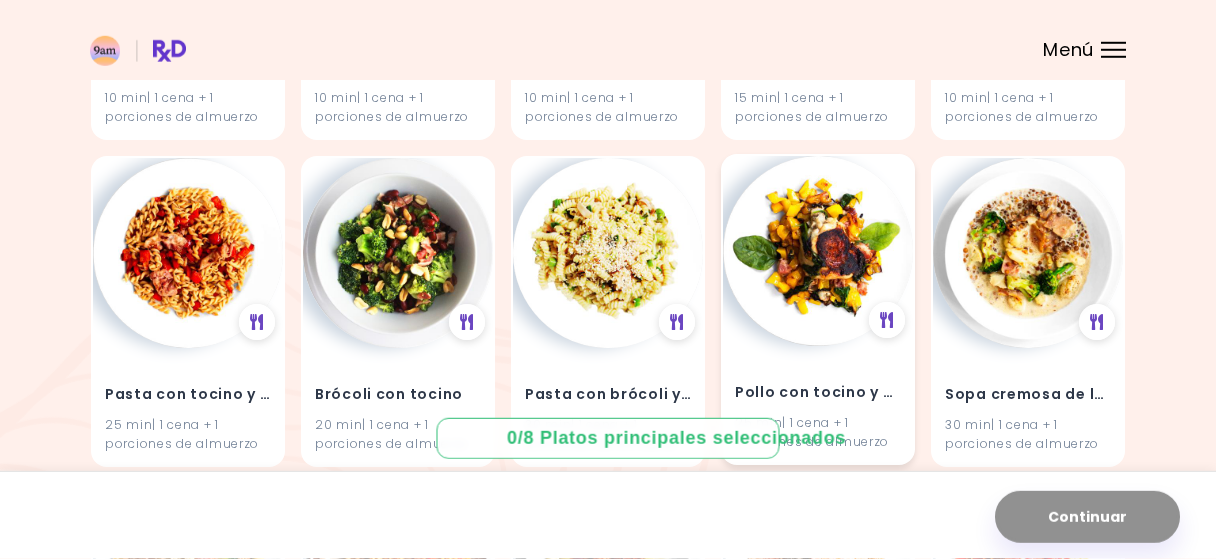 click at bounding box center [818, 251] 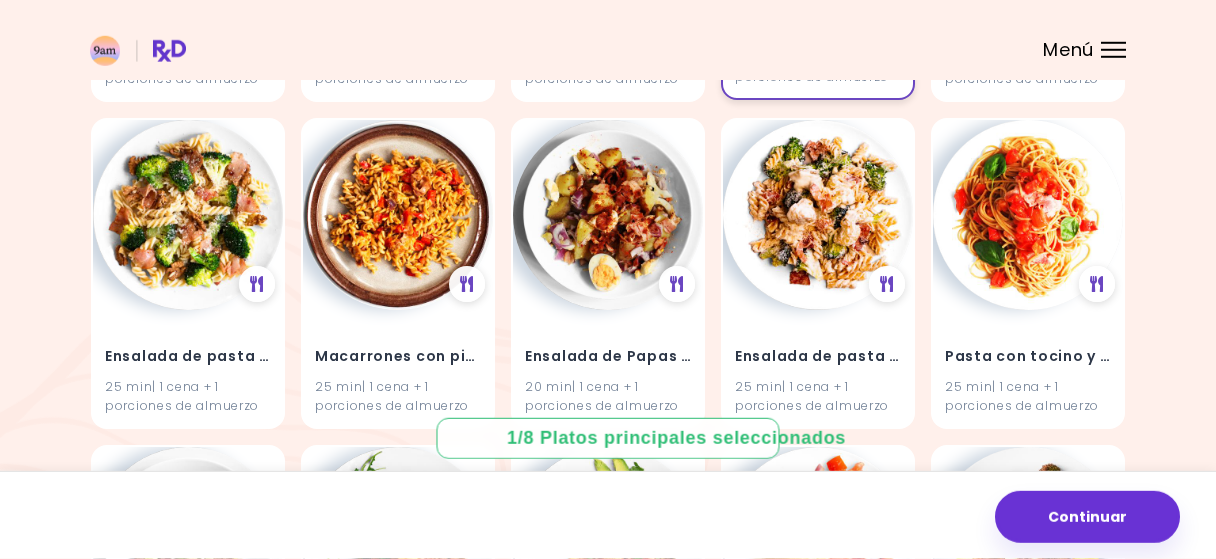 scroll, scrollTop: 2818, scrollLeft: 0, axis: vertical 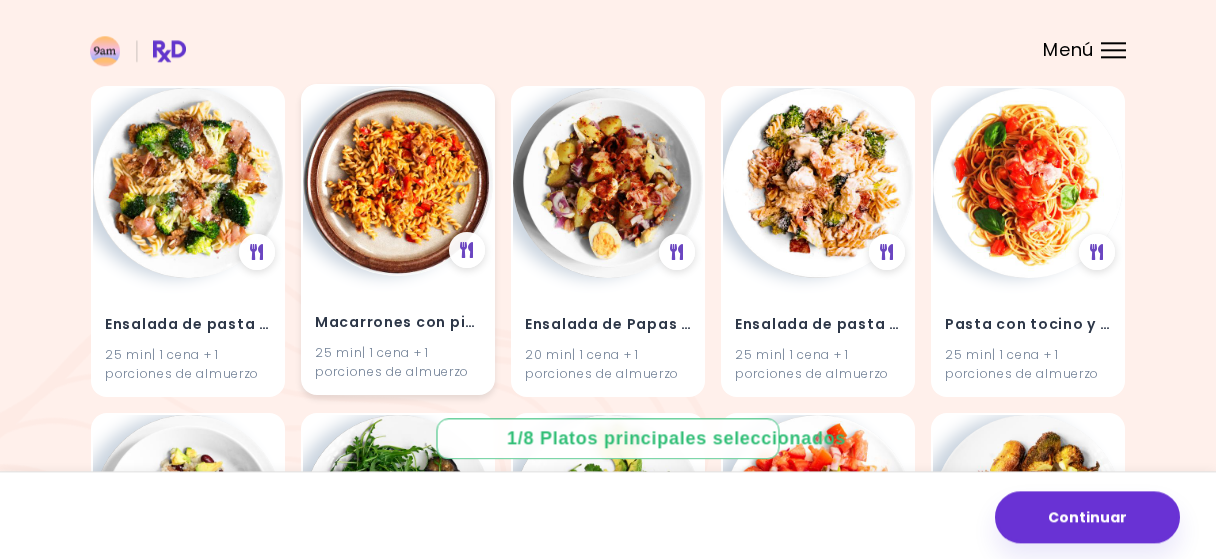 click at bounding box center [398, 181] 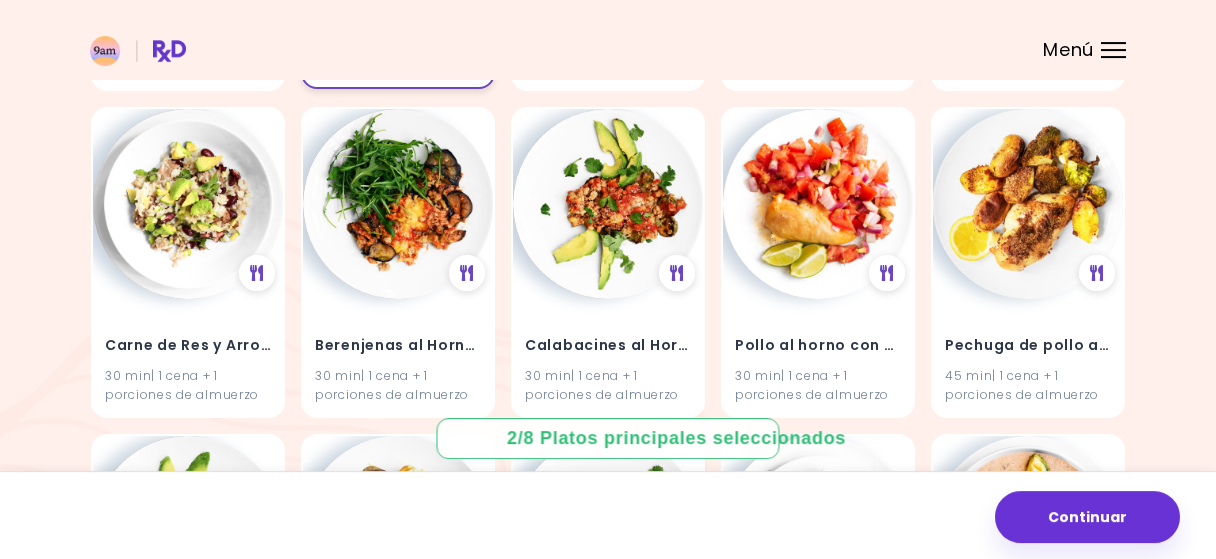 scroll, scrollTop: 3124, scrollLeft: 0, axis: vertical 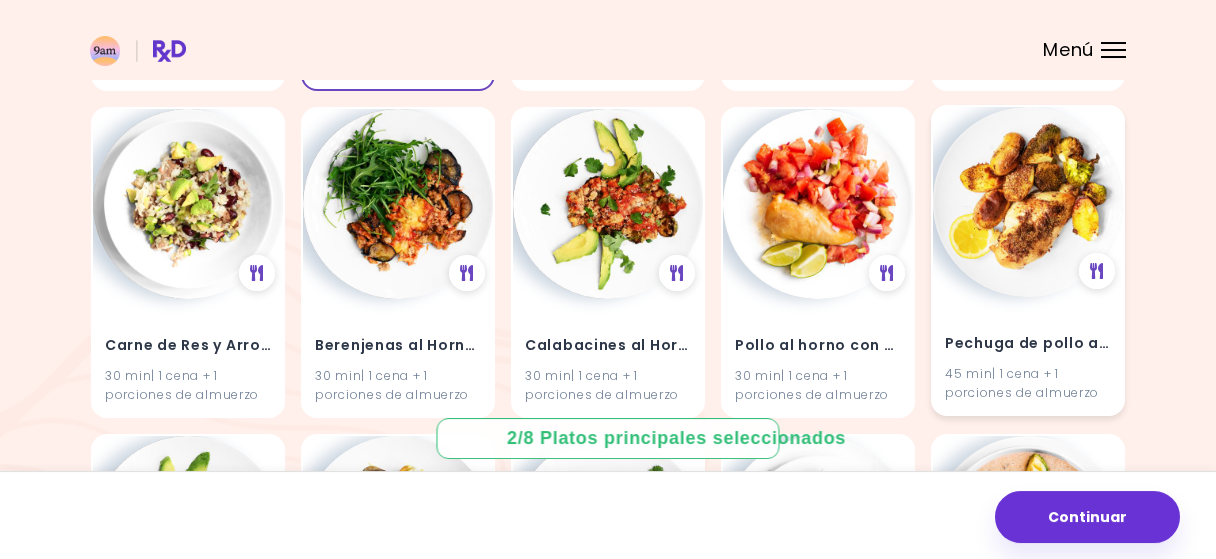 click at bounding box center [1028, 202] 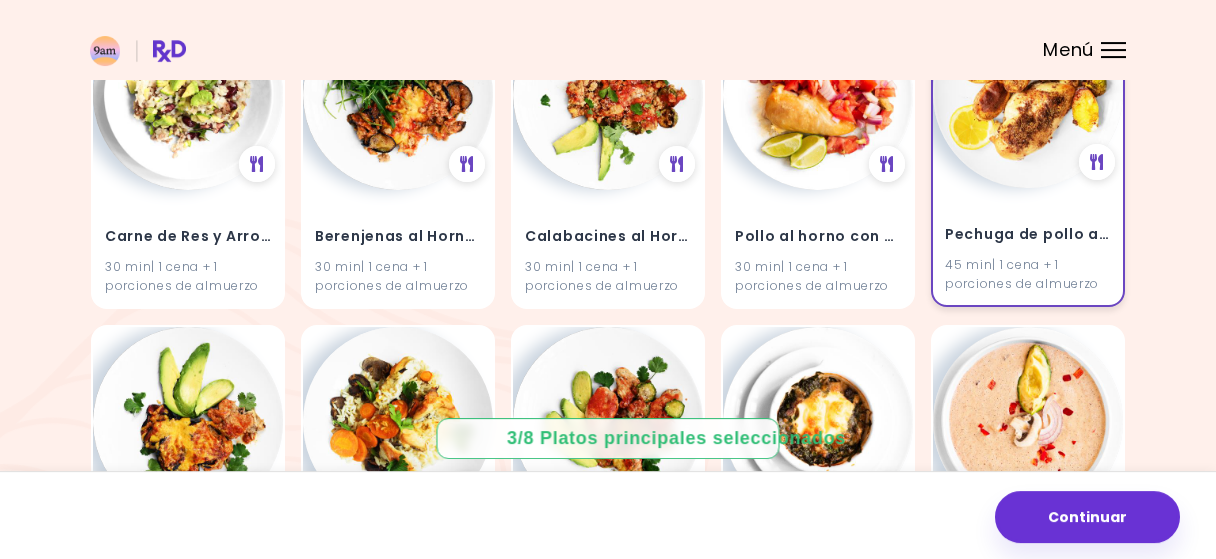 scroll, scrollTop: 3234, scrollLeft: 0, axis: vertical 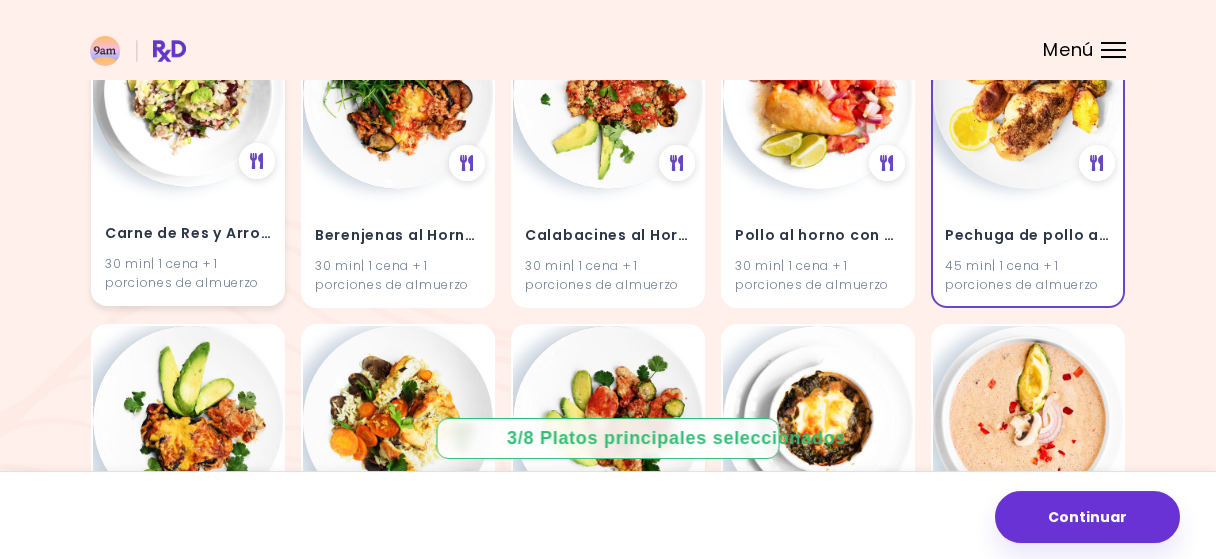 click at bounding box center [188, 92] 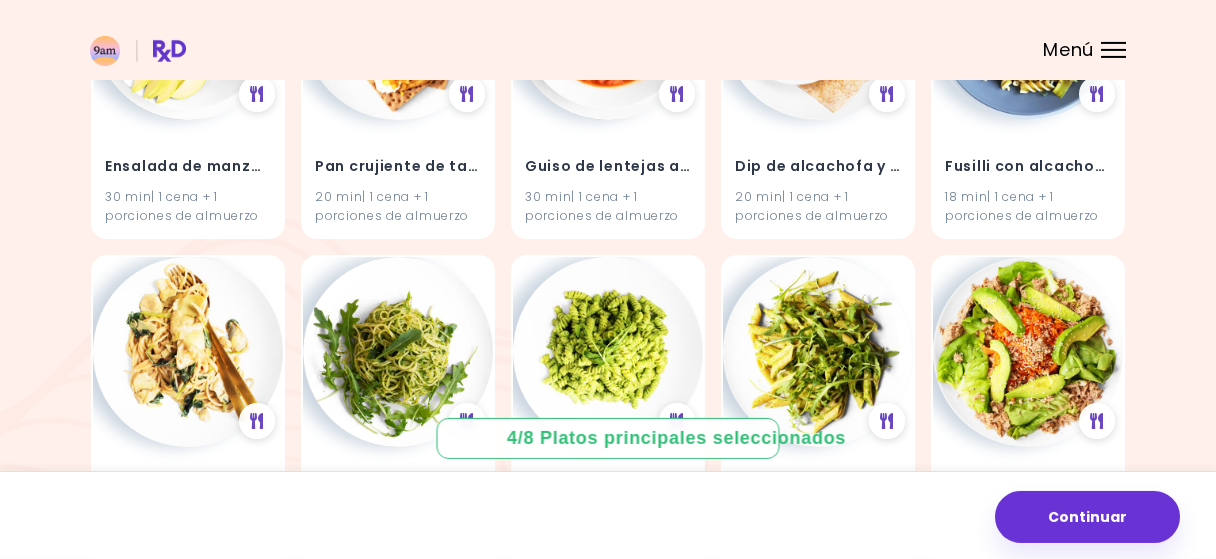 scroll, scrollTop: 0, scrollLeft: 0, axis: both 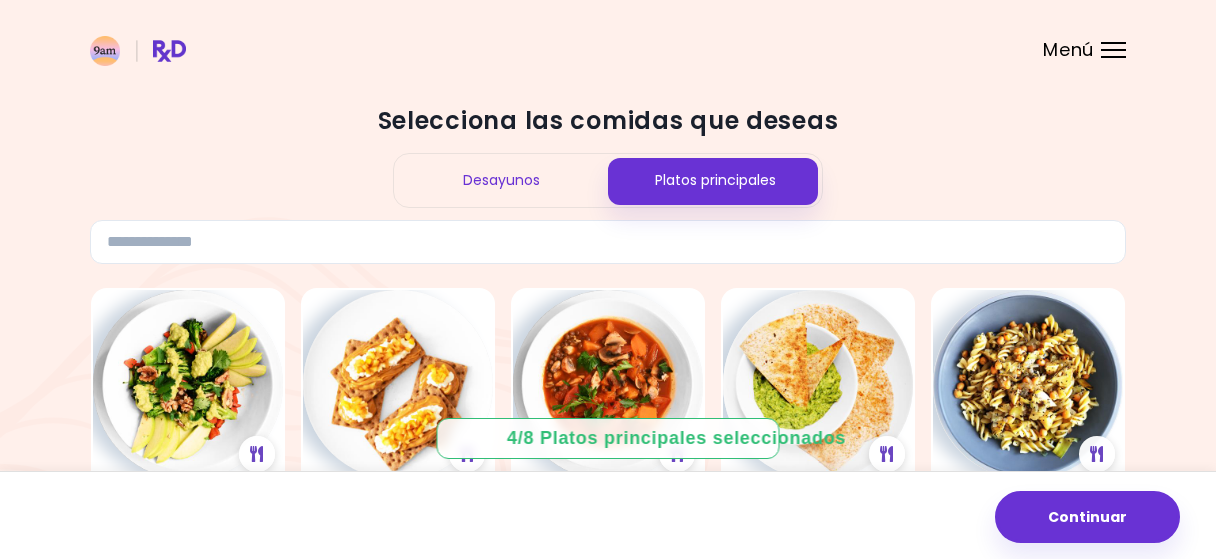 click on "Menú" at bounding box center (1113, 50) 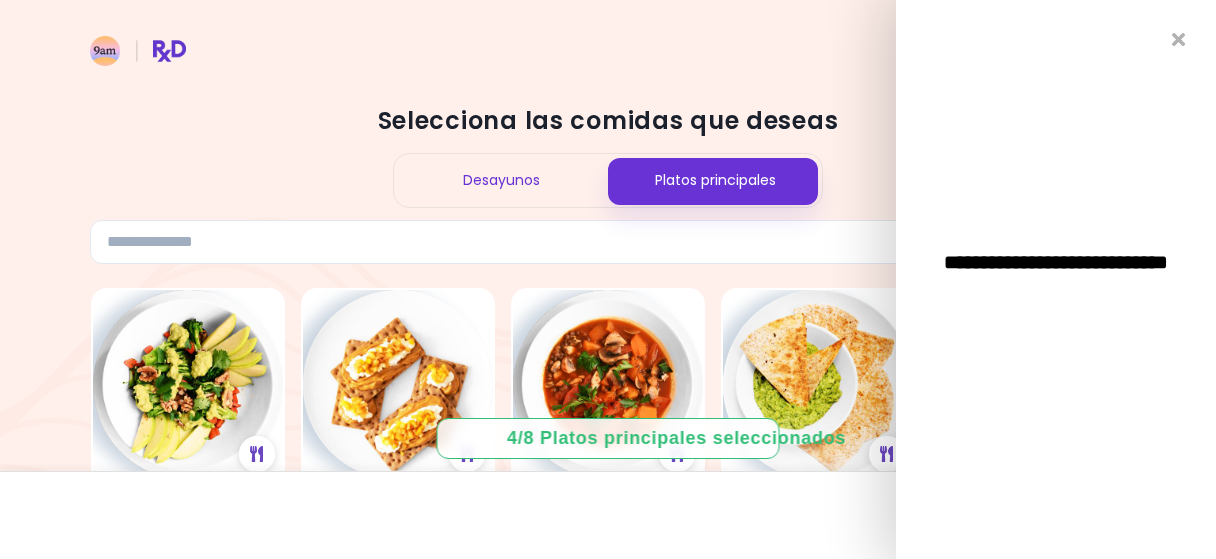 click on "Selecciona las comidas que deseas Desayunos Platos principales Ensalada de manzana y brócoli 30   min  |   1 cena + 1  porciones de almuerzo Pan crujiente de tarta de manzana 20   min  |   1 cena + 1  porciones de almuerzo Guiso de lentejas argentino 30   min  |   1 cena + 1  porciones de almuerzo Dip de alcachofa y nachos 20   min  |   1 cena + 1  porciones de almuerzo Fusilli con alcachofa 18   min  |   1 cena + 1  porciones de almuerzo Pasta con alcachofas 20   min  |   1 cena + 1  porciones de almuerzo Pasta al pesto de rúcula 30   min  |   1 cena + 1  porciones de almuerzo Pasta con pesto de rúcula 15   min  |   1 cena + 1  porciones de almuerzo Pasta al pesto de rúcula 20   min  |   1 cena + 1  porciones de almuerzo Ensalada asiática de aguacate 15   min  |   1 cena + 1  porciones de almuerzo Ensalada de pasta con frijoles y aguacate 20   min  |   1 cena + 1  porciones de almuerzo Burritos de aguacate y judías 10   min  |   1 cena + 1  porciones de almuerzo 18   min  |   20" at bounding box center (608, 2799) 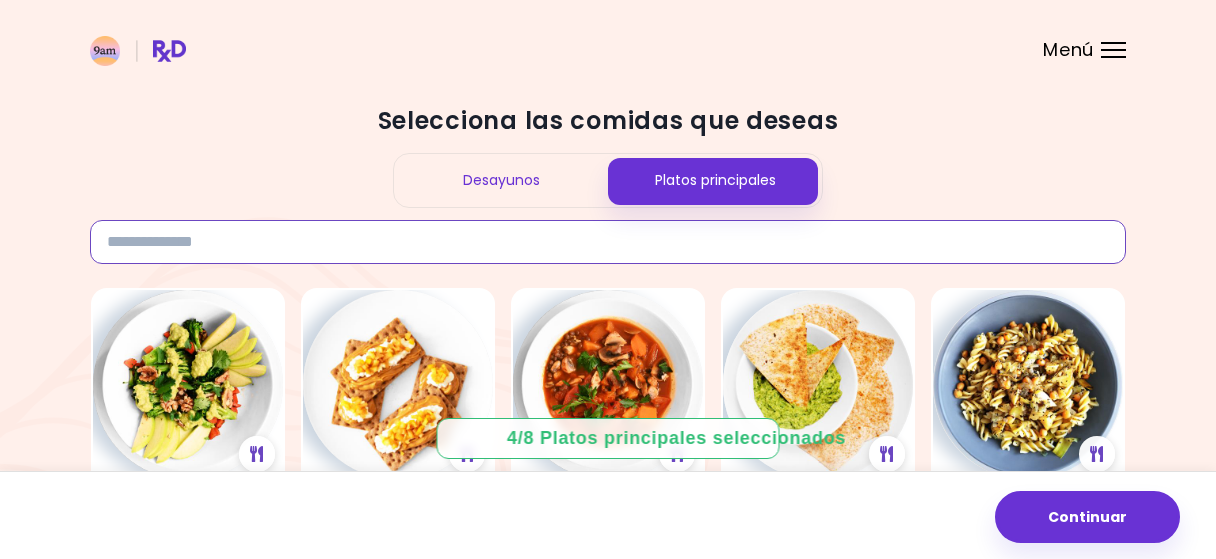 click at bounding box center (608, 242) 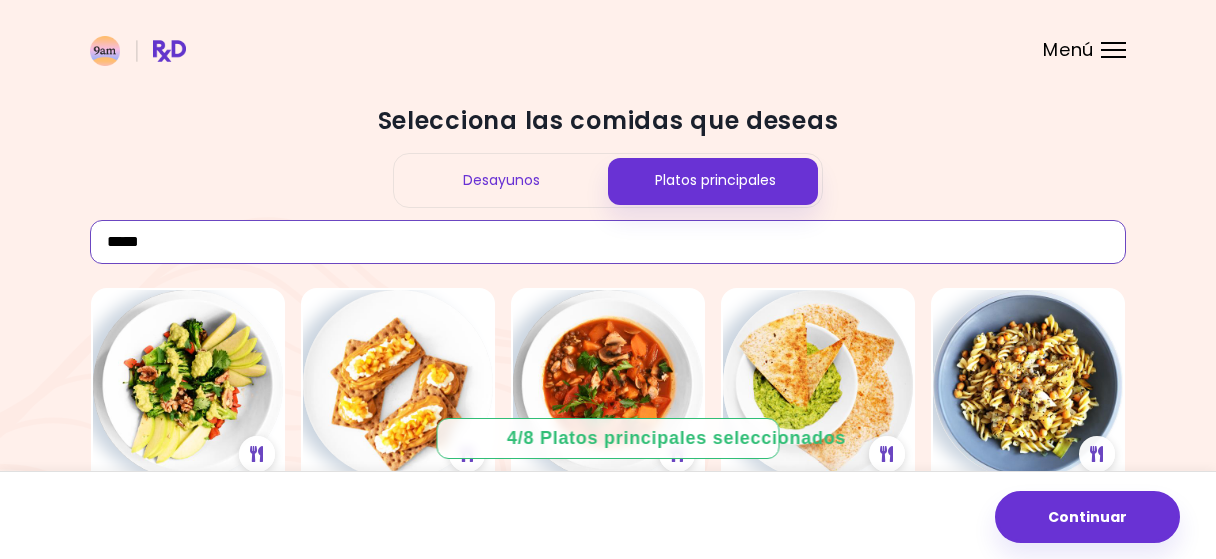 type on "*****" 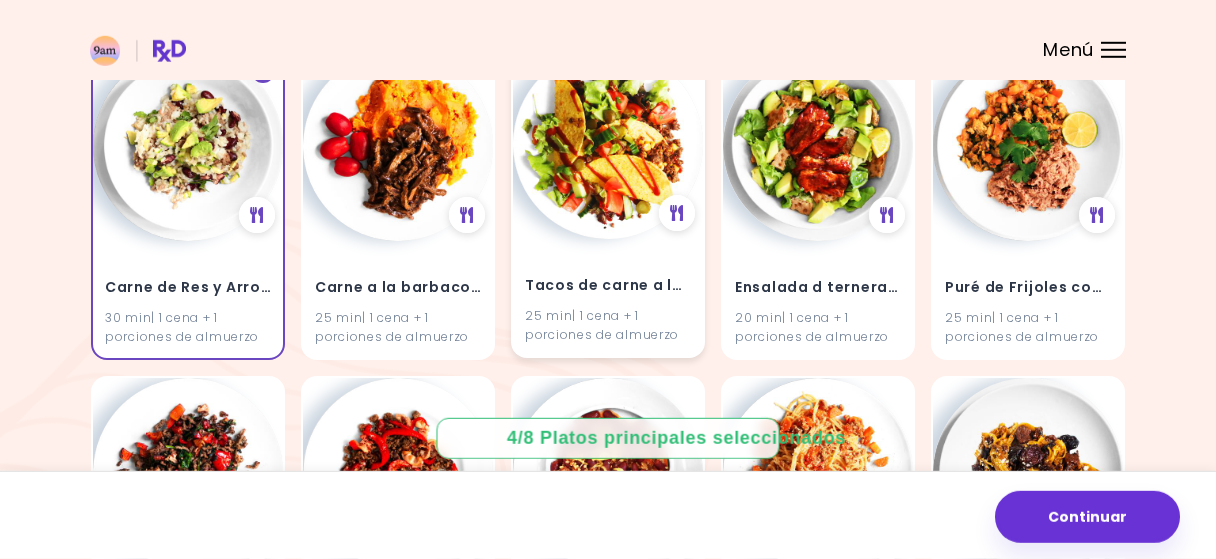 scroll, scrollTop: 240, scrollLeft: 0, axis: vertical 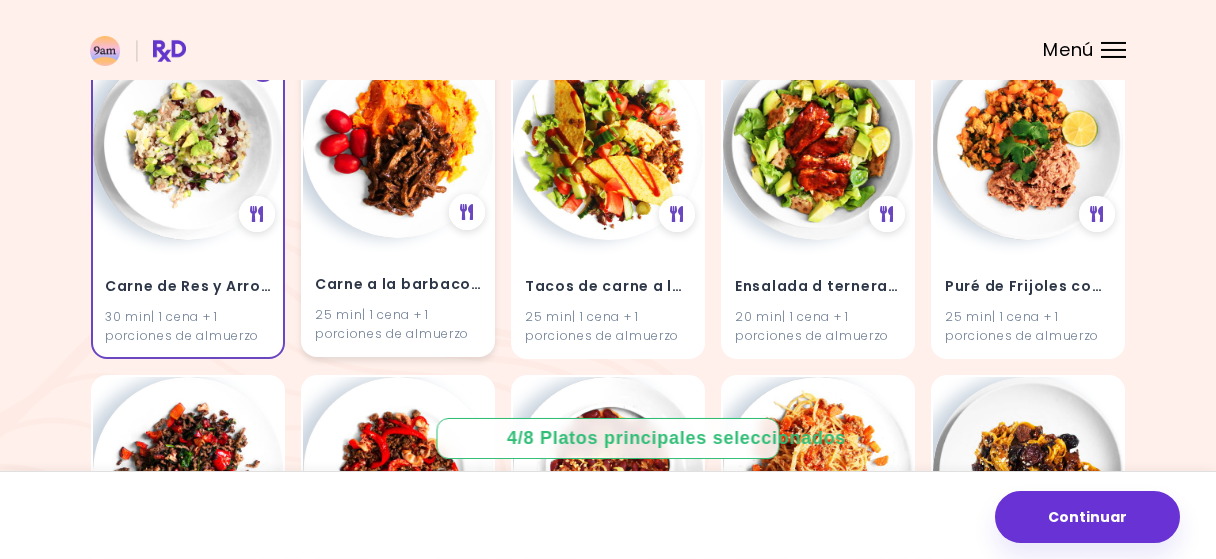 click at bounding box center (398, 143) 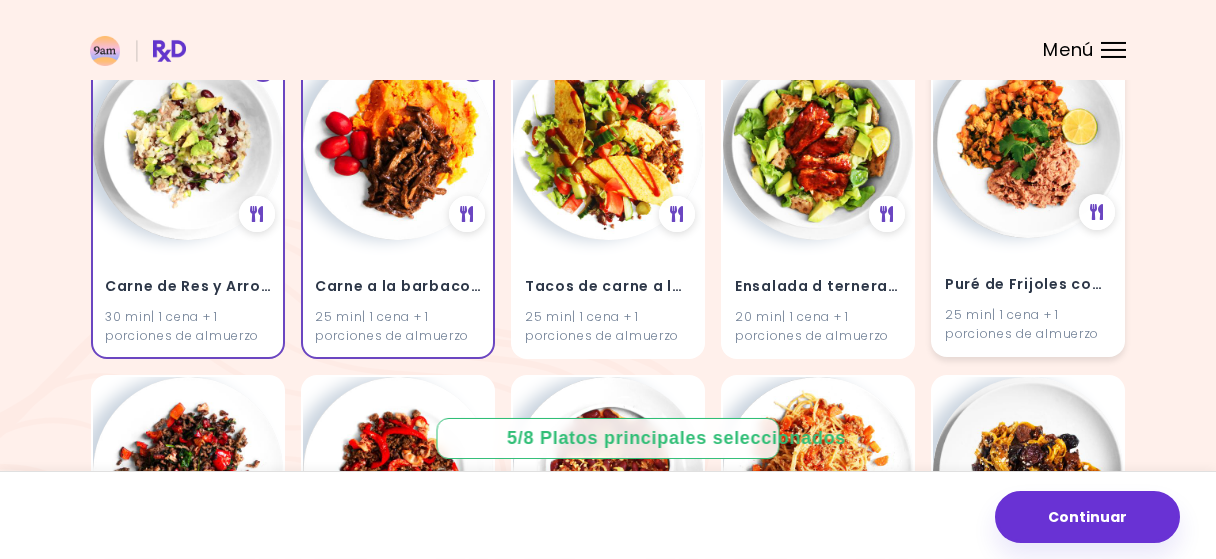 click at bounding box center (1028, 143) 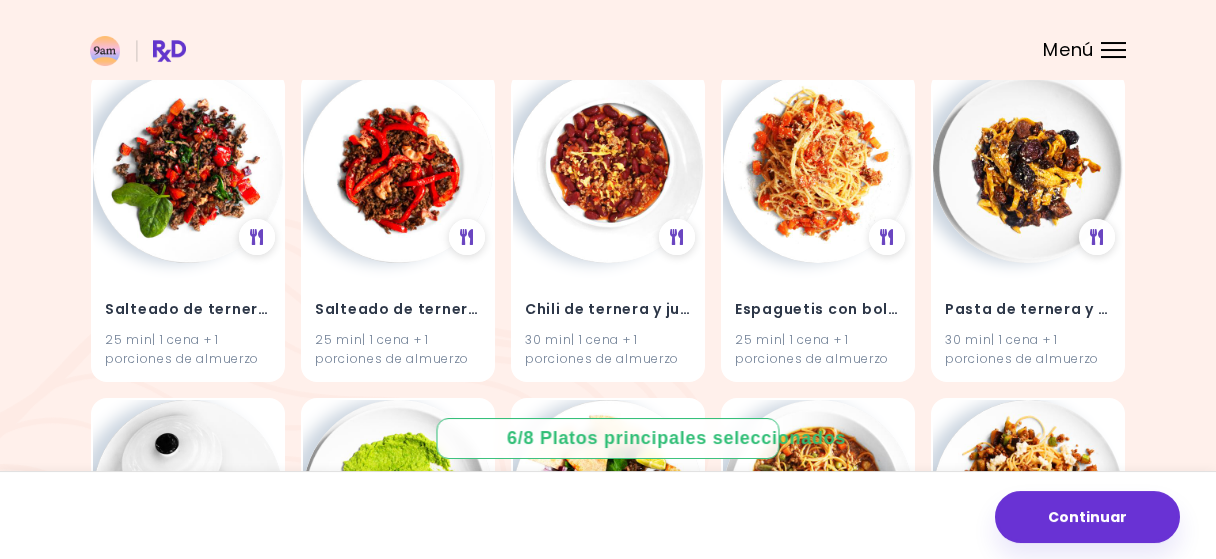 scroll, scrollTop: 545, scrollLeft: 0, axis: vertical 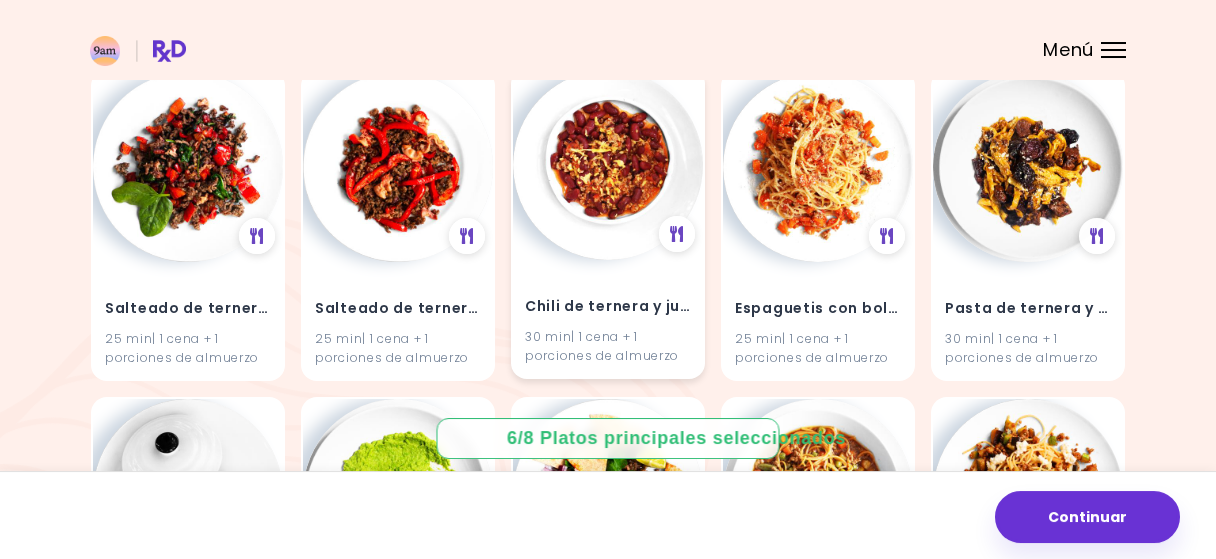click at bounding box center (608, 165) 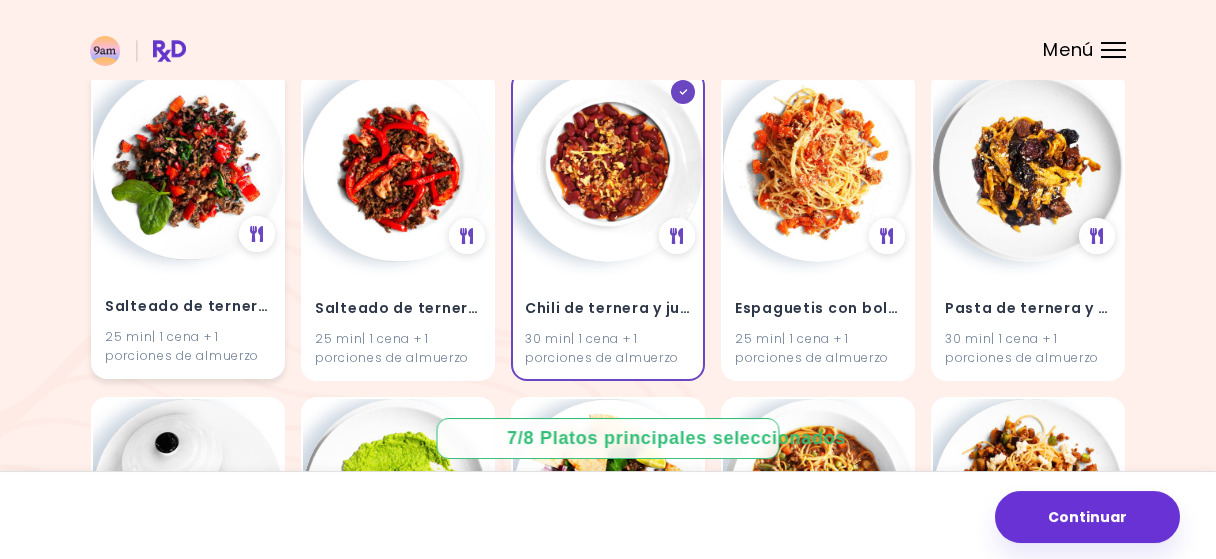 click at bounding box center [188, 165] 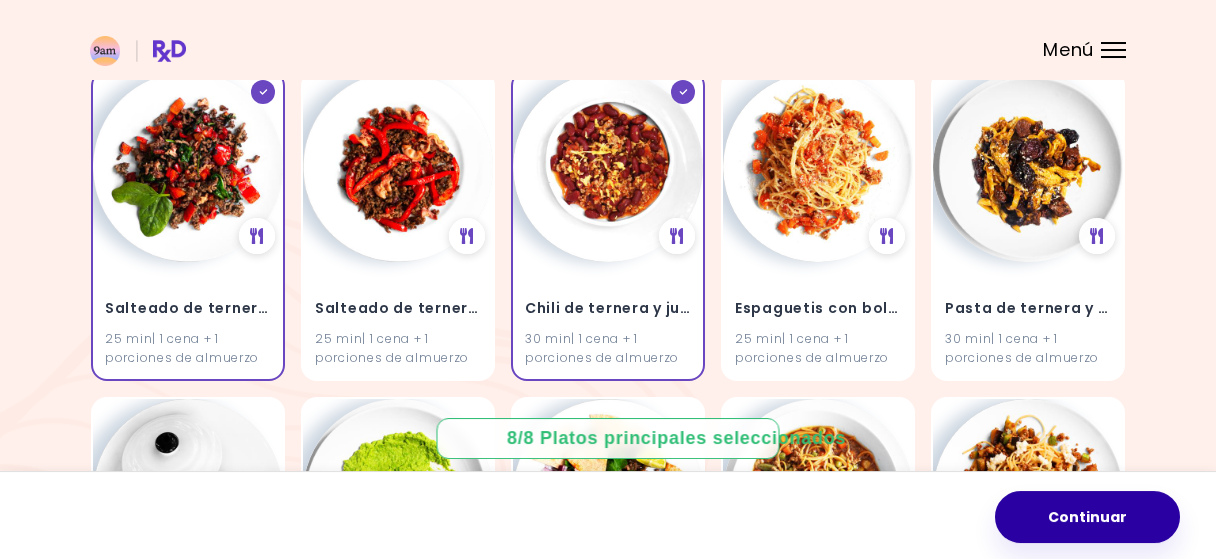 click on "Continuar" at bounding box center [1087, 517] 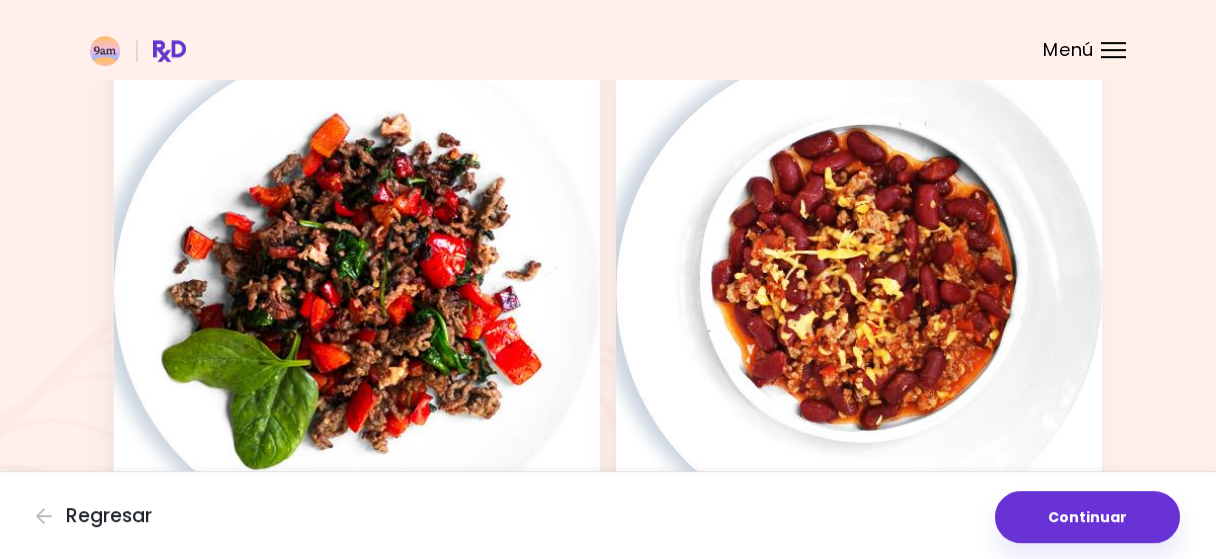 scroll, scrollTop: 2169, scrollLeft: 0, axis: vertical 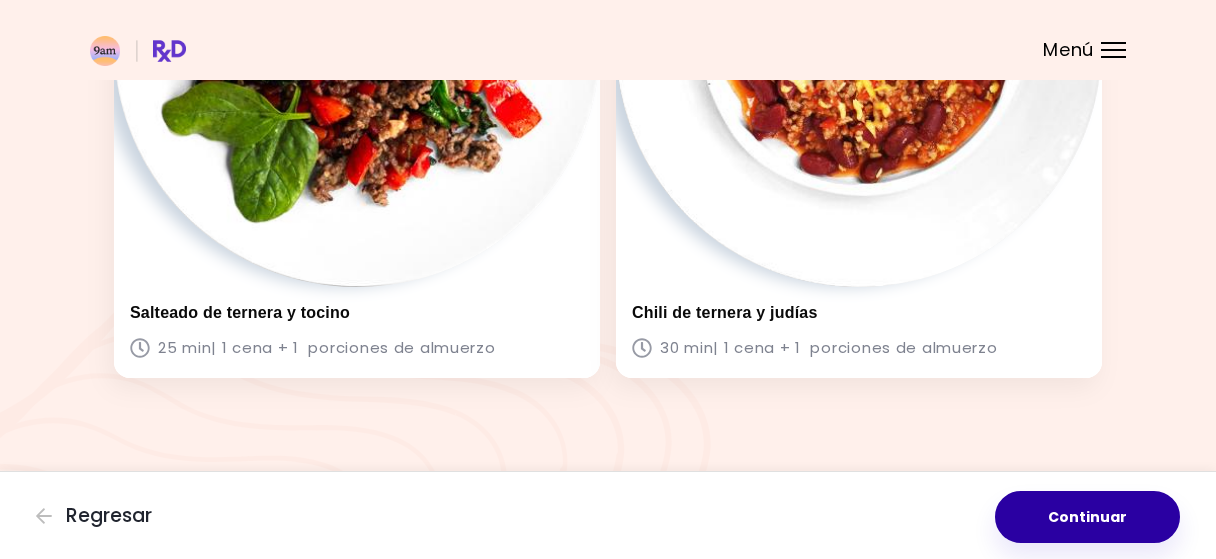 click on "Continuar" at bounding box center [1087, 517] 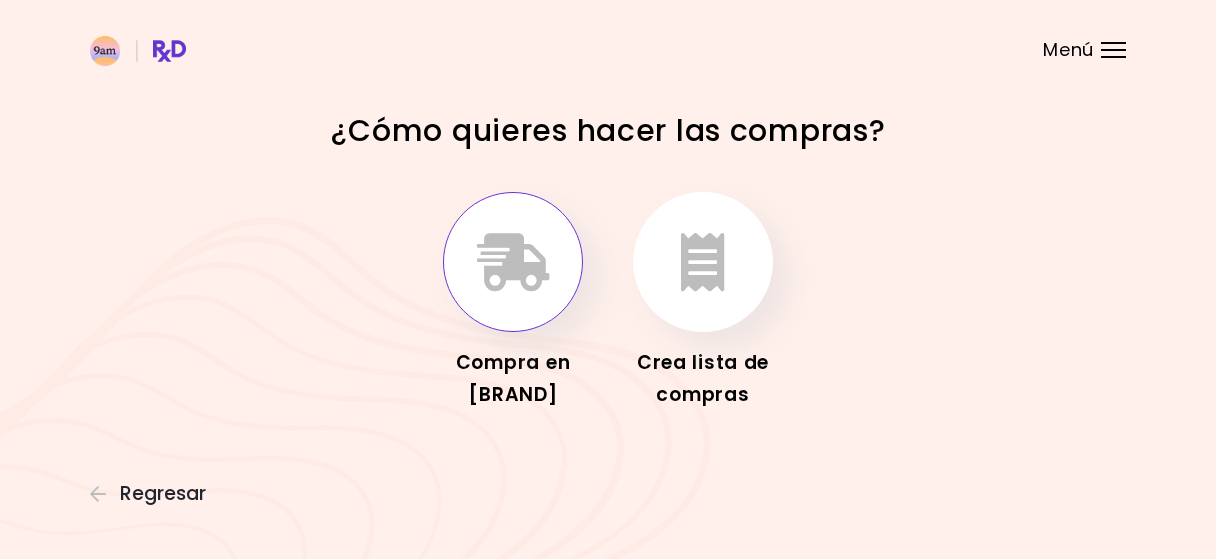 click at bounding box center (513, 262) 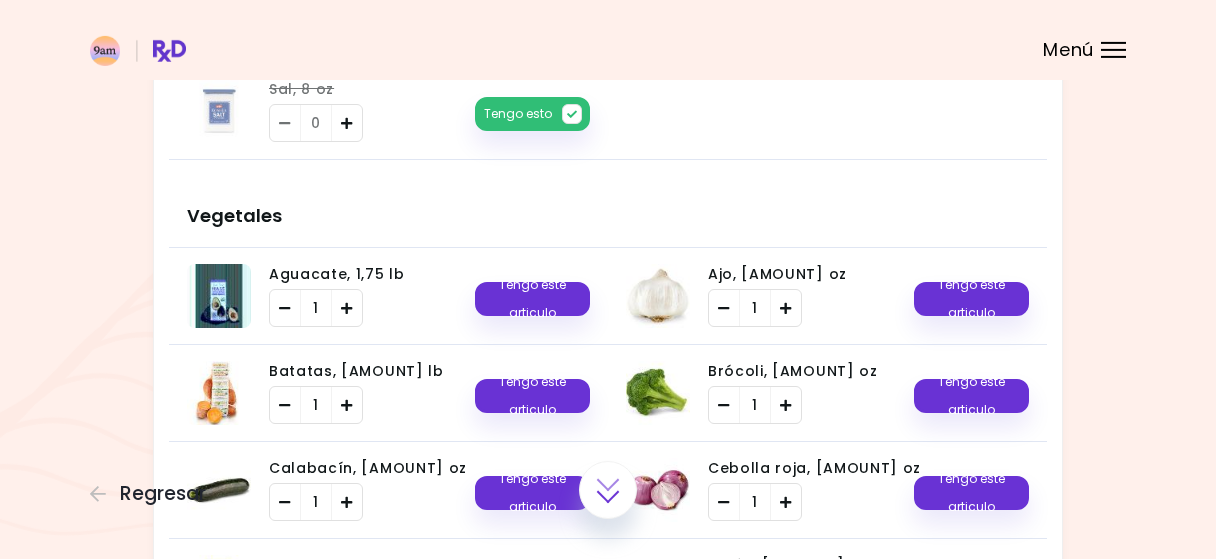 scroll, scrollTop: 0, scrollLeft: 0, axis: both 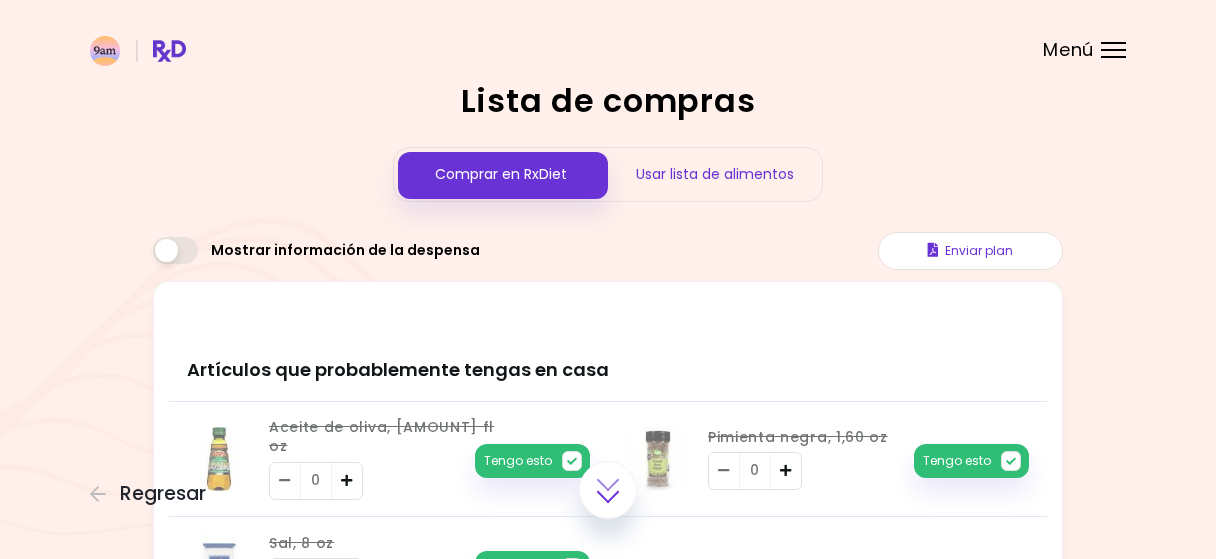 click on "Usar lista de alimentos" at bounding box center (715, 174) 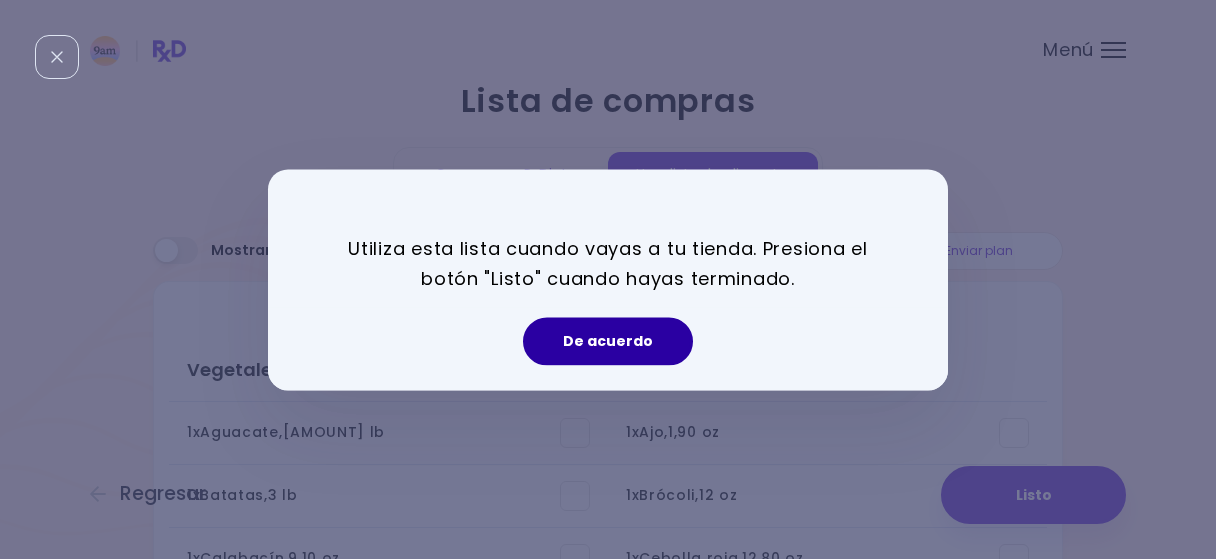 click on "De acuerdo" at bounding box center [608, 341] 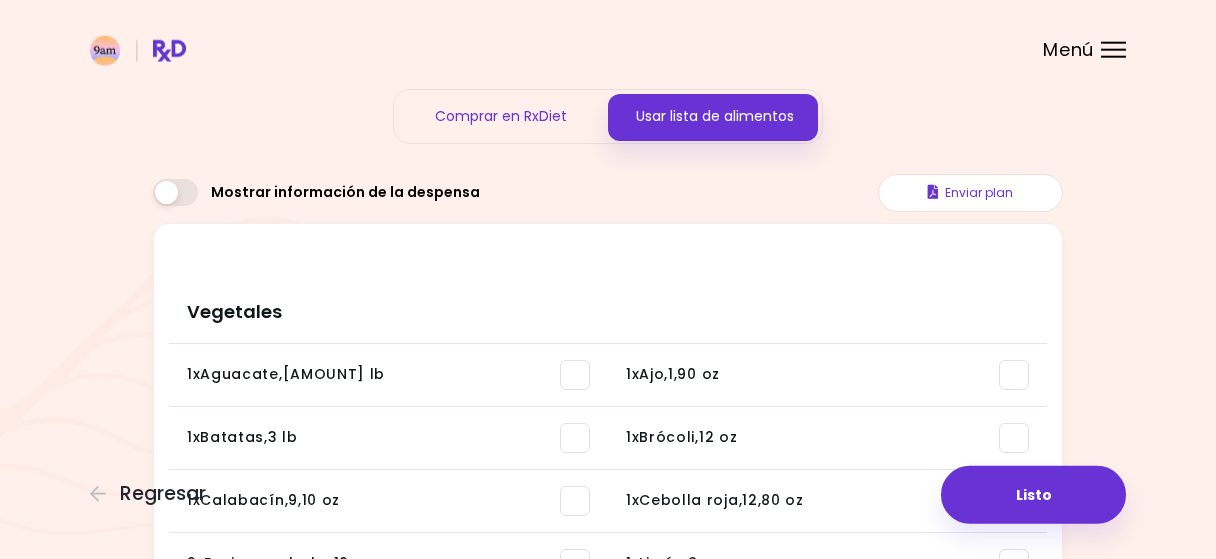 scroll, scrollTop: 0, scrollLeft: 0, axis: both 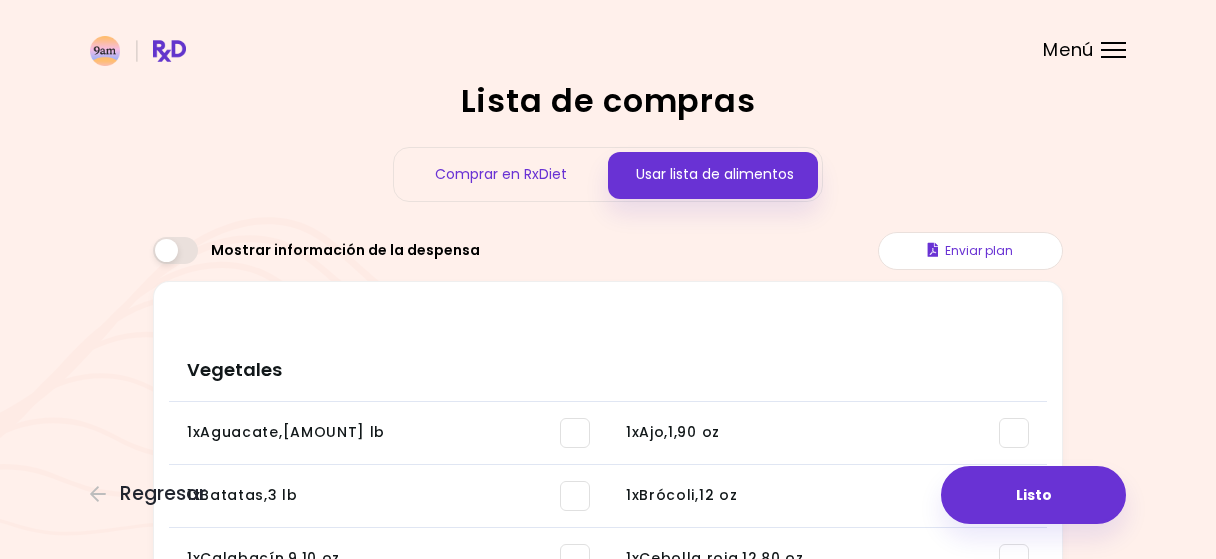 click on "Comprar en RxDiet" at bounding box center (501, 174) 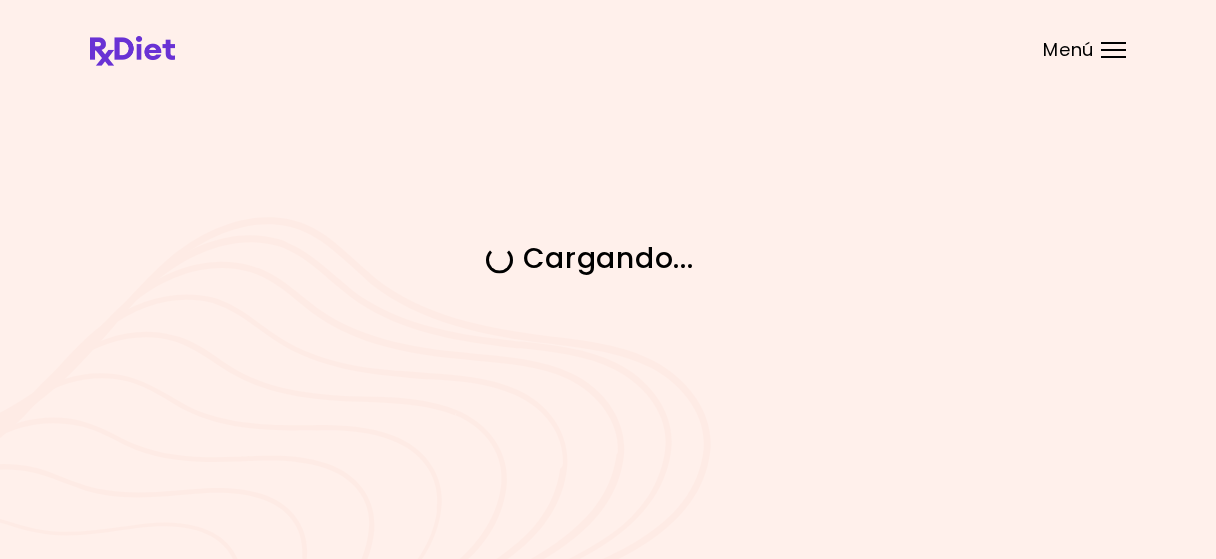 scroll, scrollTop: 0, scrollLeft: 0, axis: both 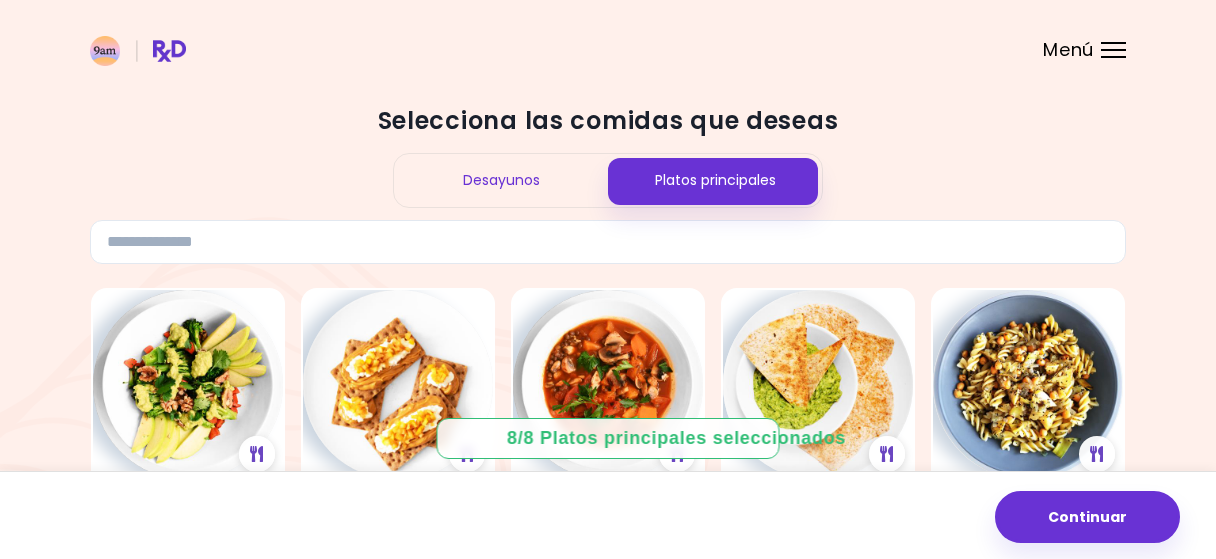 click on "Desayunos" at bounding box center [501, 180] 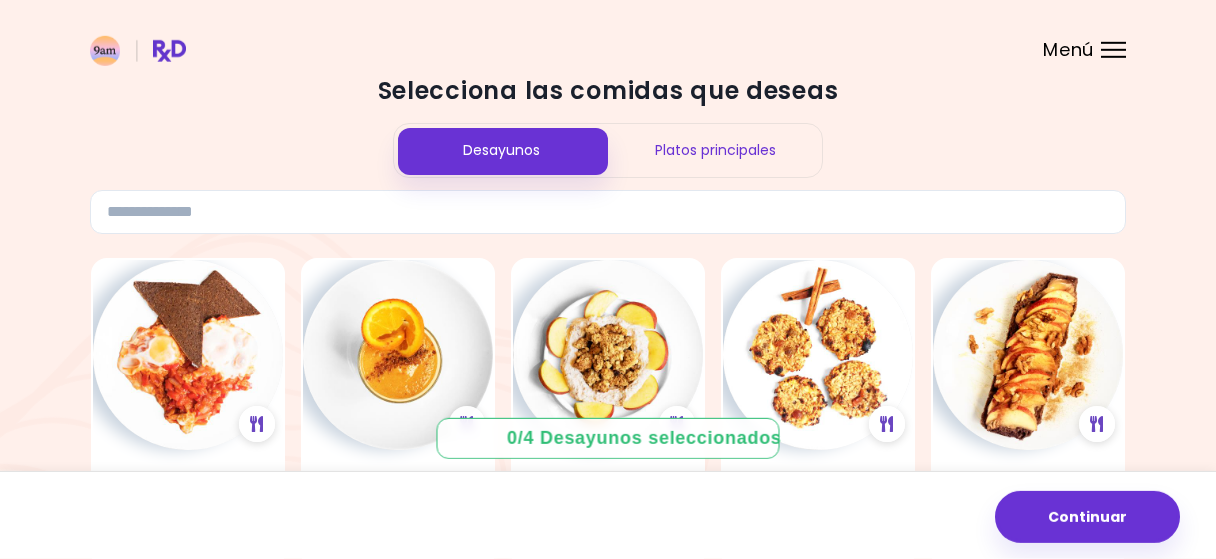 scroll, scrollTop: 0, scrollLeft: 0, axis: both 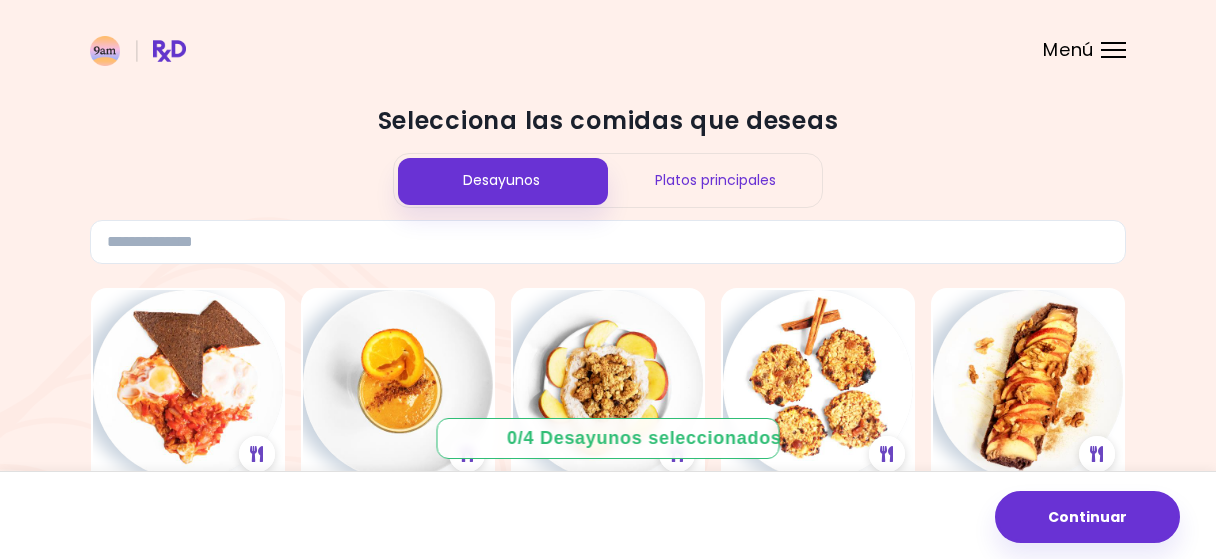 click on "Menú" at bounding box center [1113, 50] 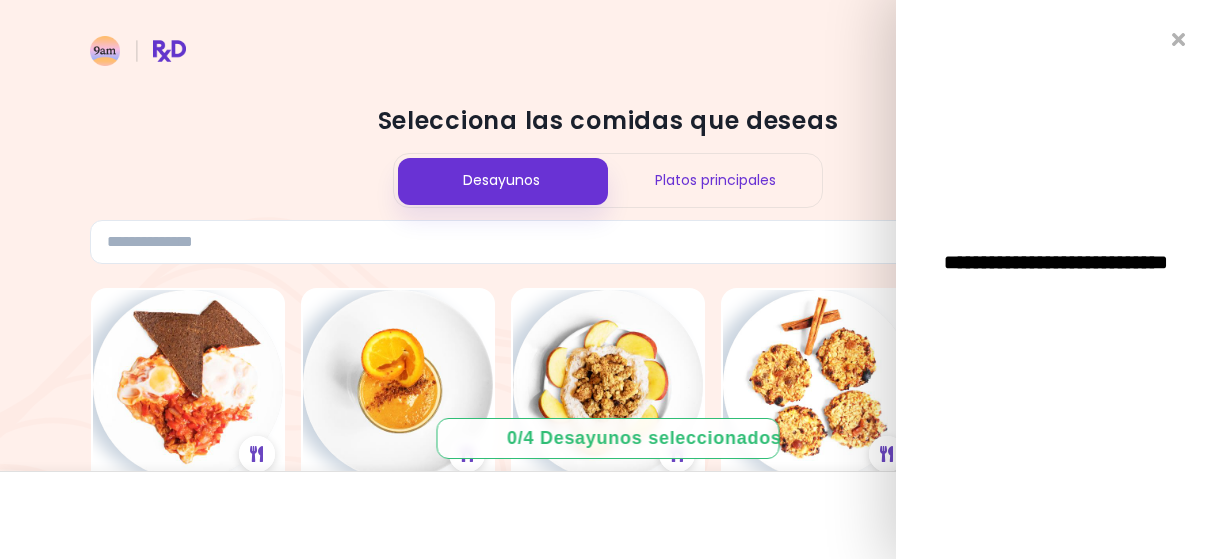 click on "**********" at bounding box center (1056, 272) 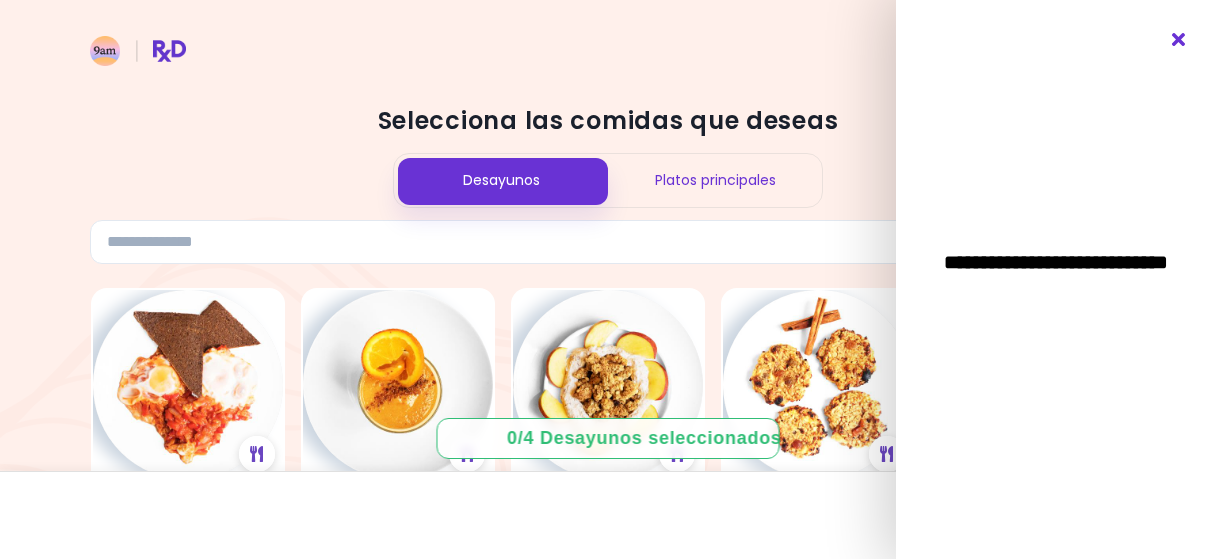 click at bounding box center (1179, 40) 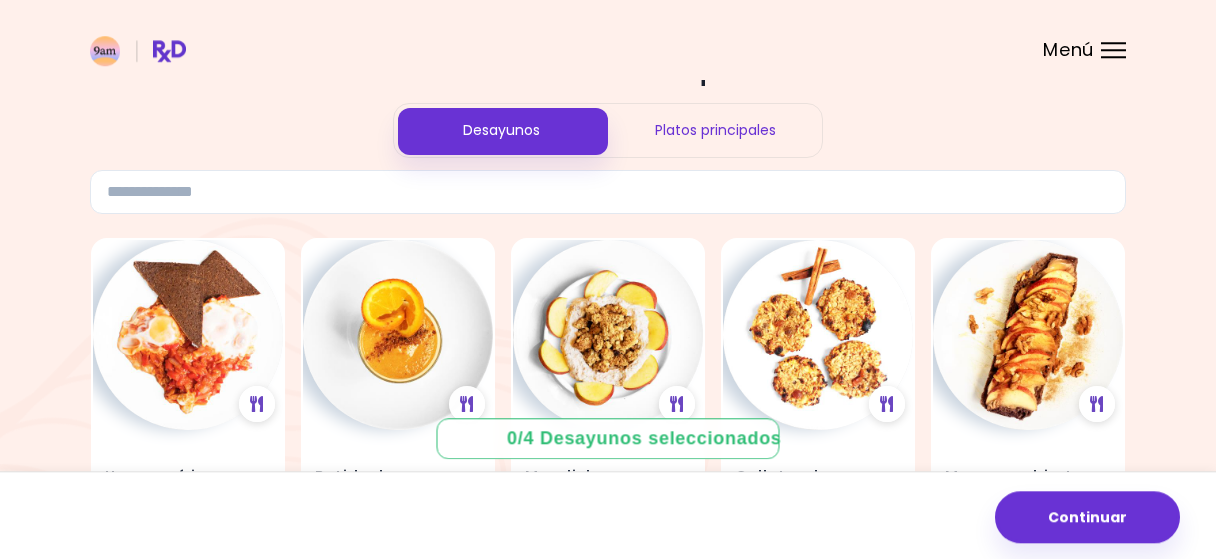 scroll, scrollTop: 0, scrollLeft: 0, axis: both 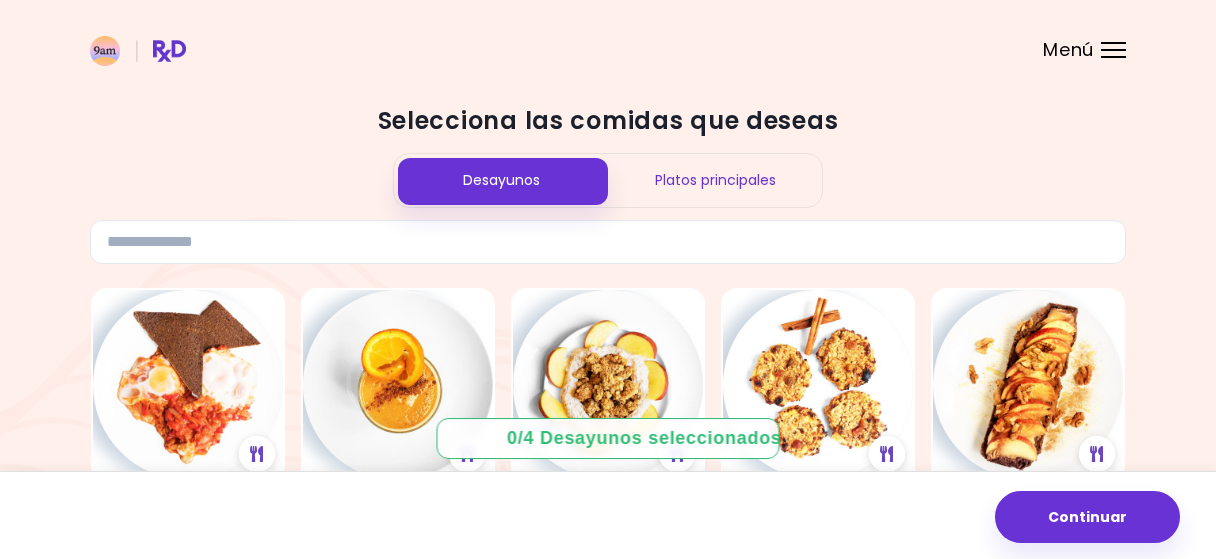 click at bounding box center [138, 51] 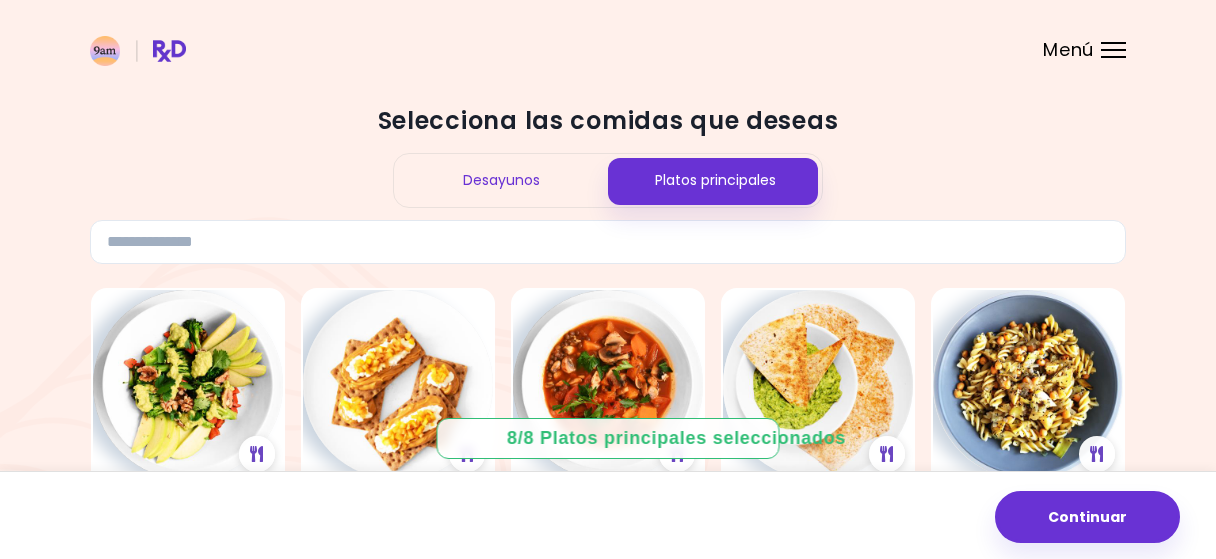 click at bounding box center [138, 51] 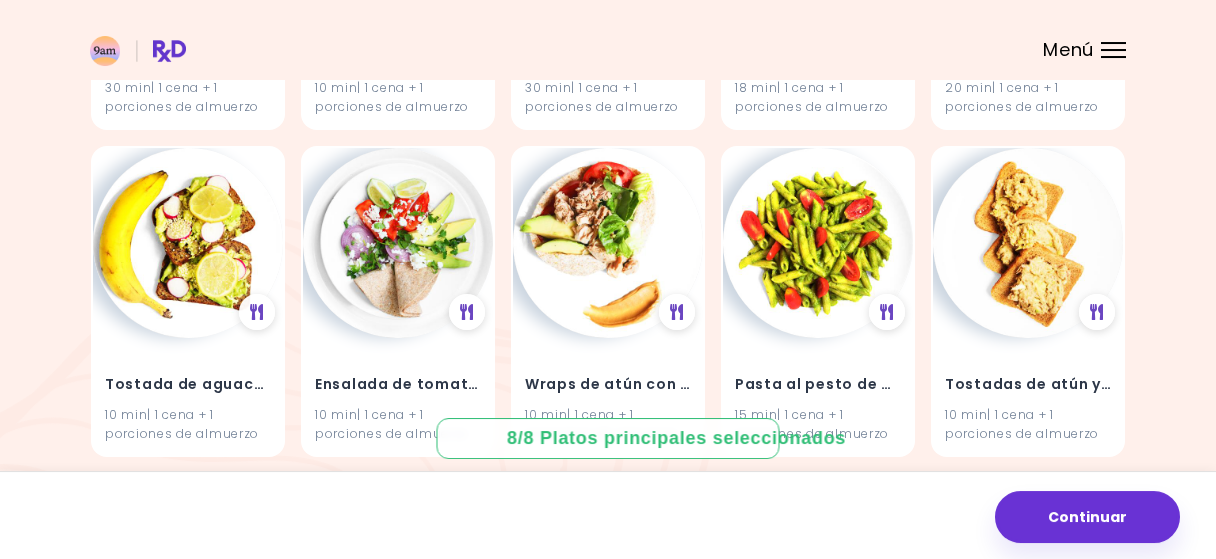 scroll, scrollTop: 2206, scrollLeft: 0, axis: vertical 